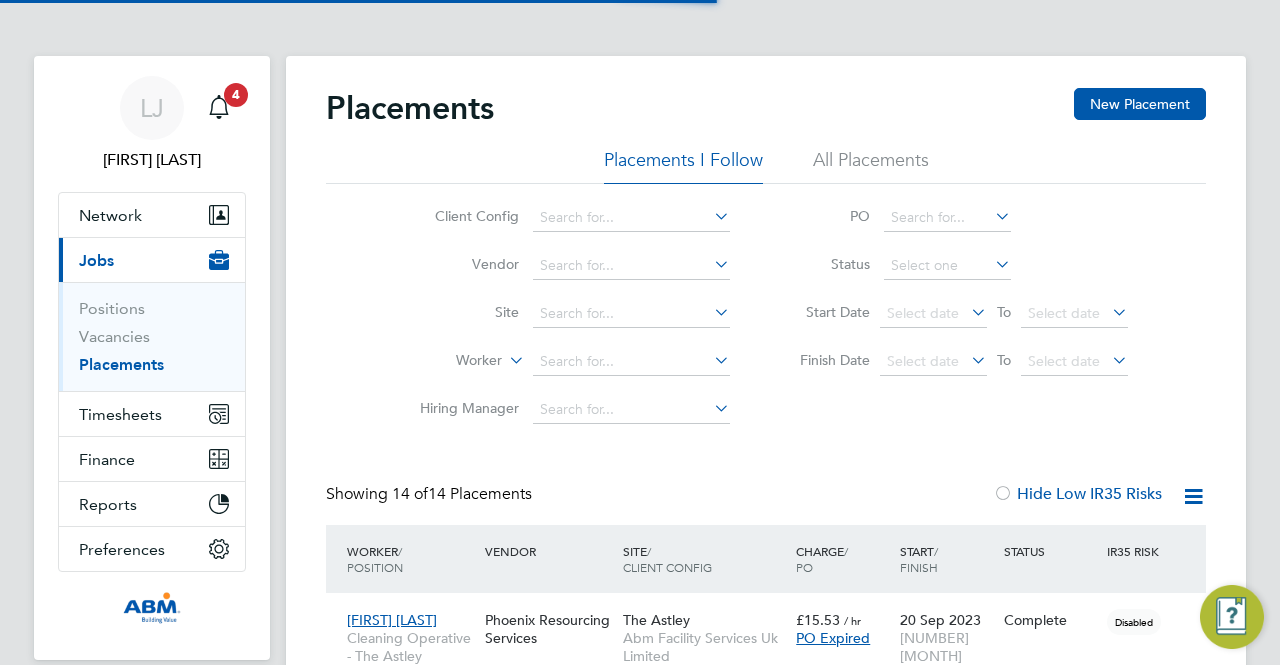 scroll, scrollTop: 0, scrollLeft: 0, axis: both 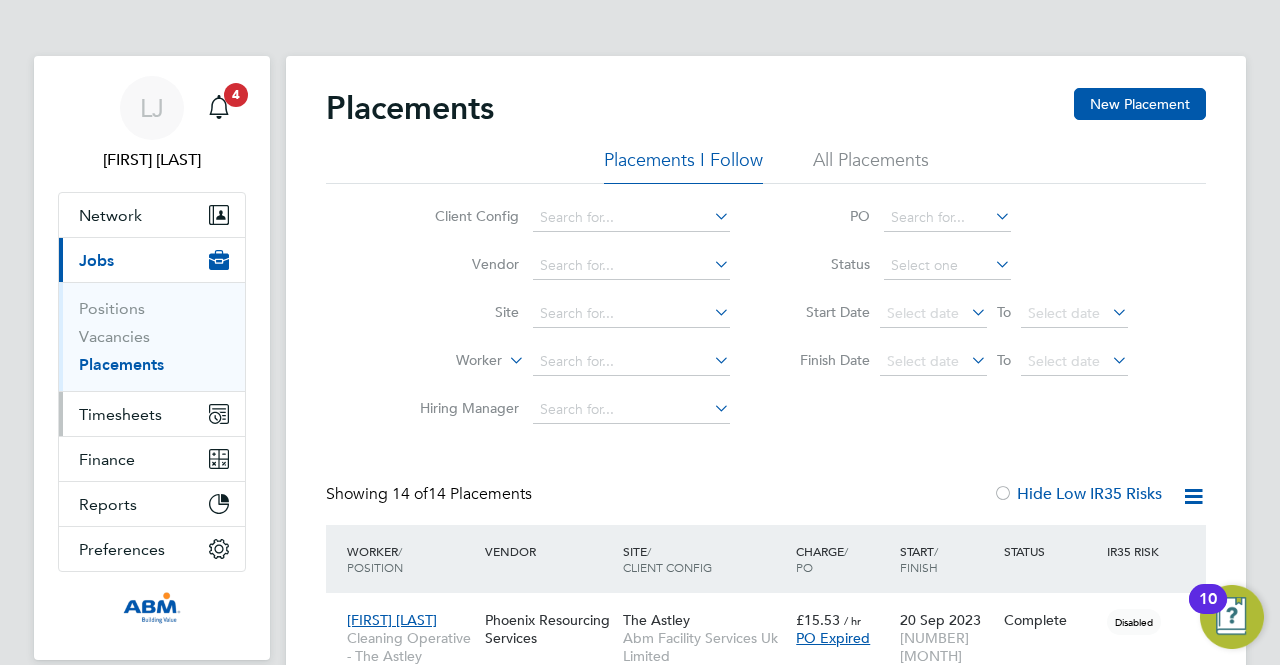 click on "Timesheets" at bounding box center [120, 414] 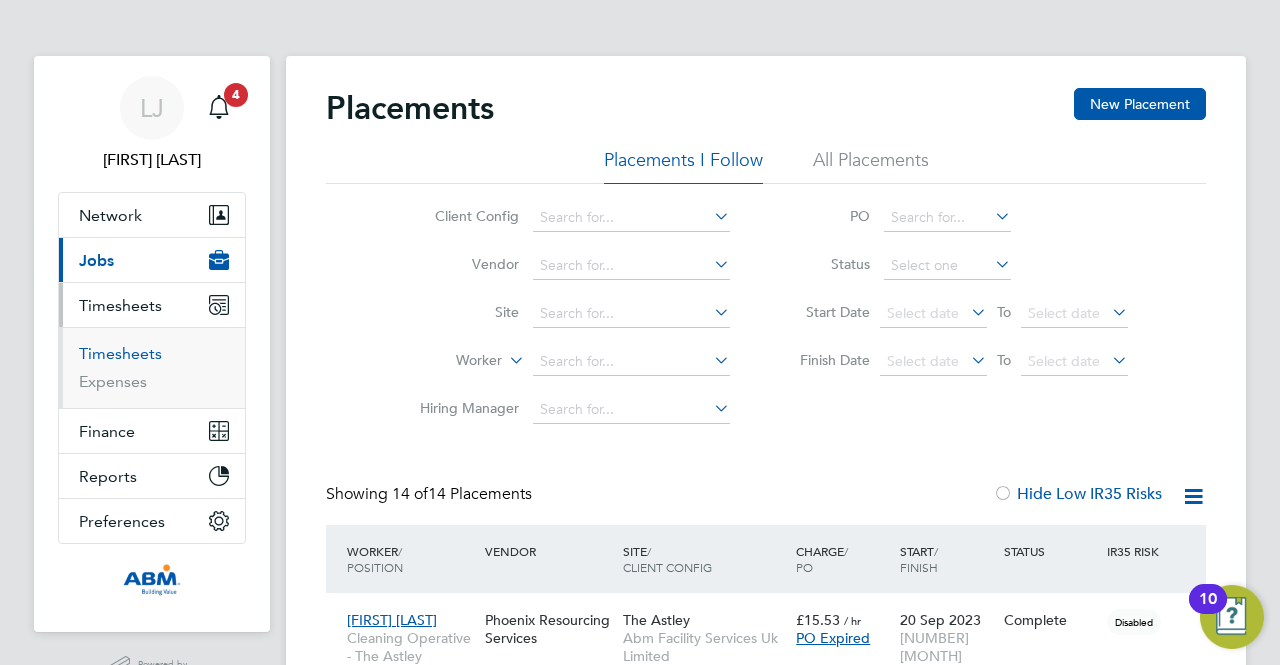 click on "Timesheets" at bounding box center (120, 353) 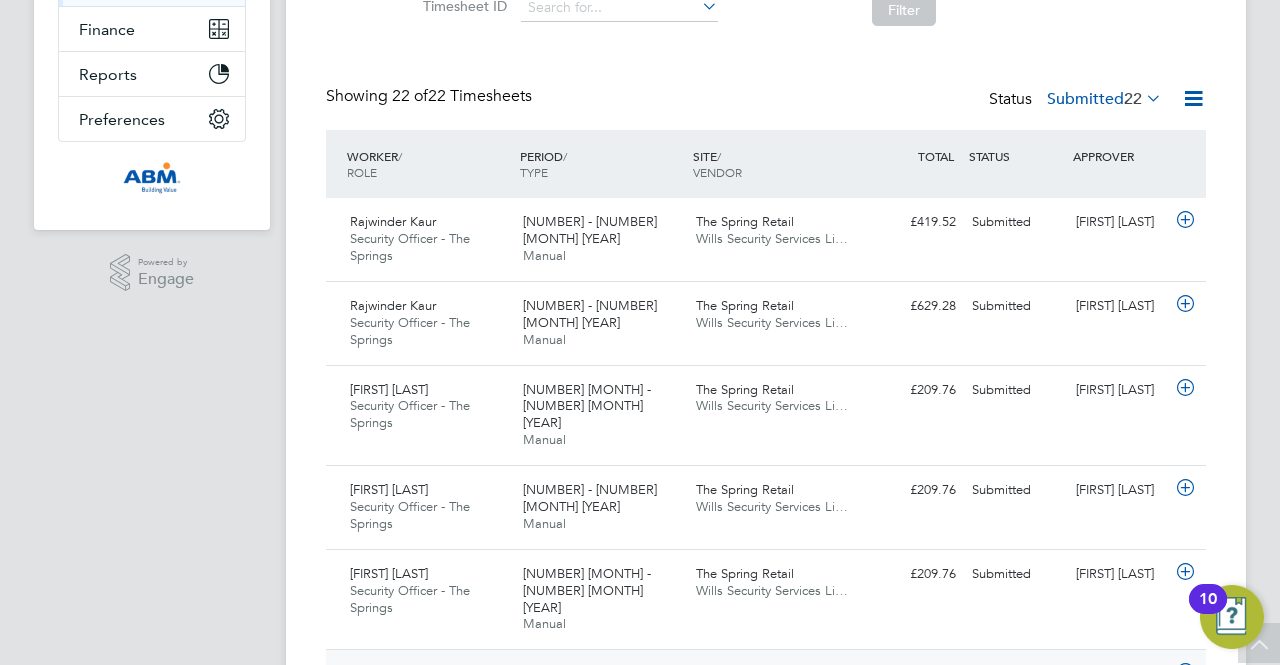 scroll, scrollTop: 72, scrollLeft: 0, axis: vertical 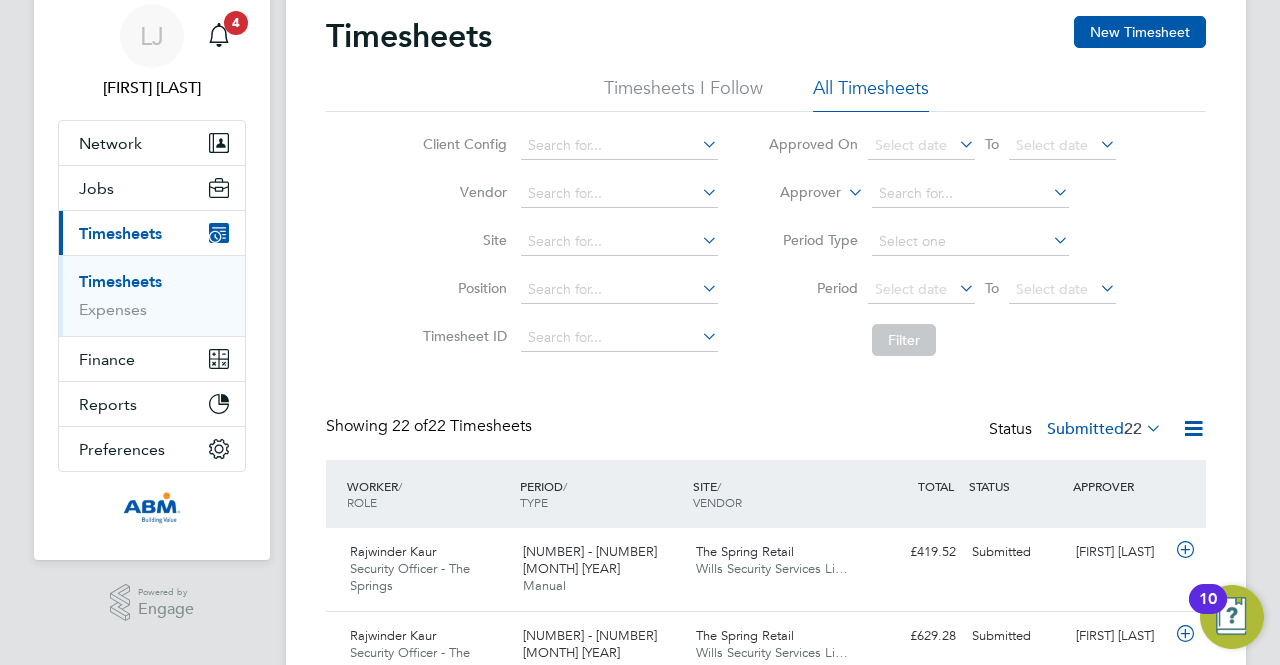click 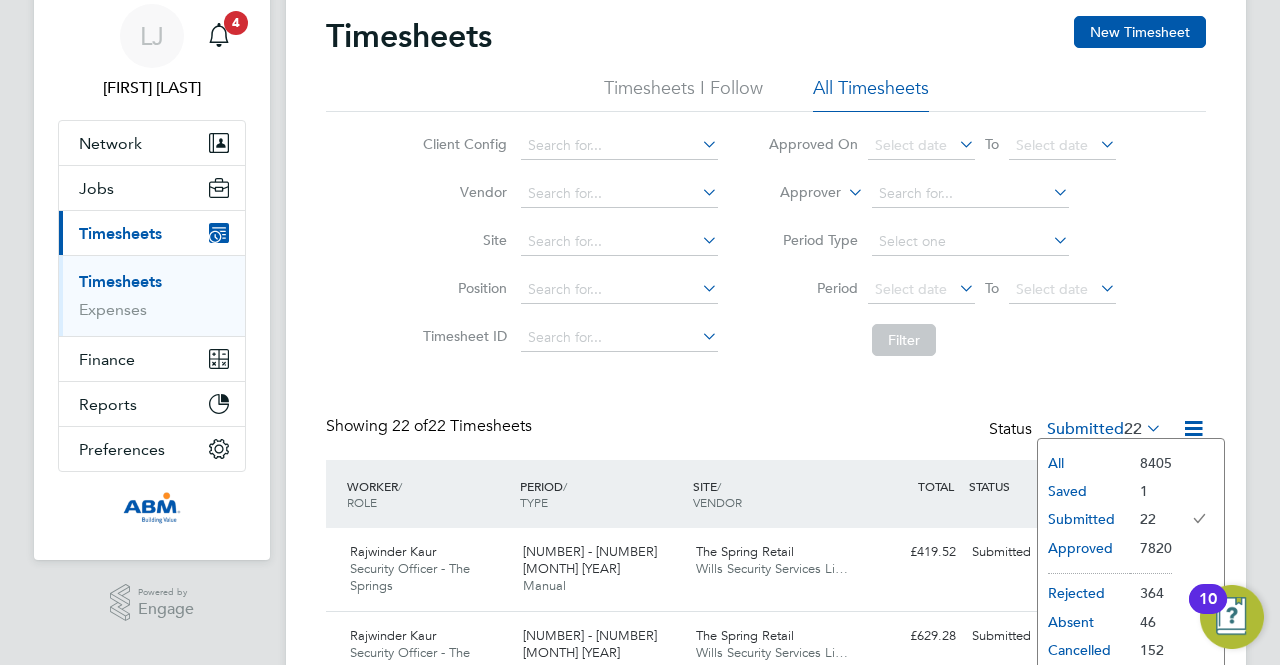 click on "Approved" 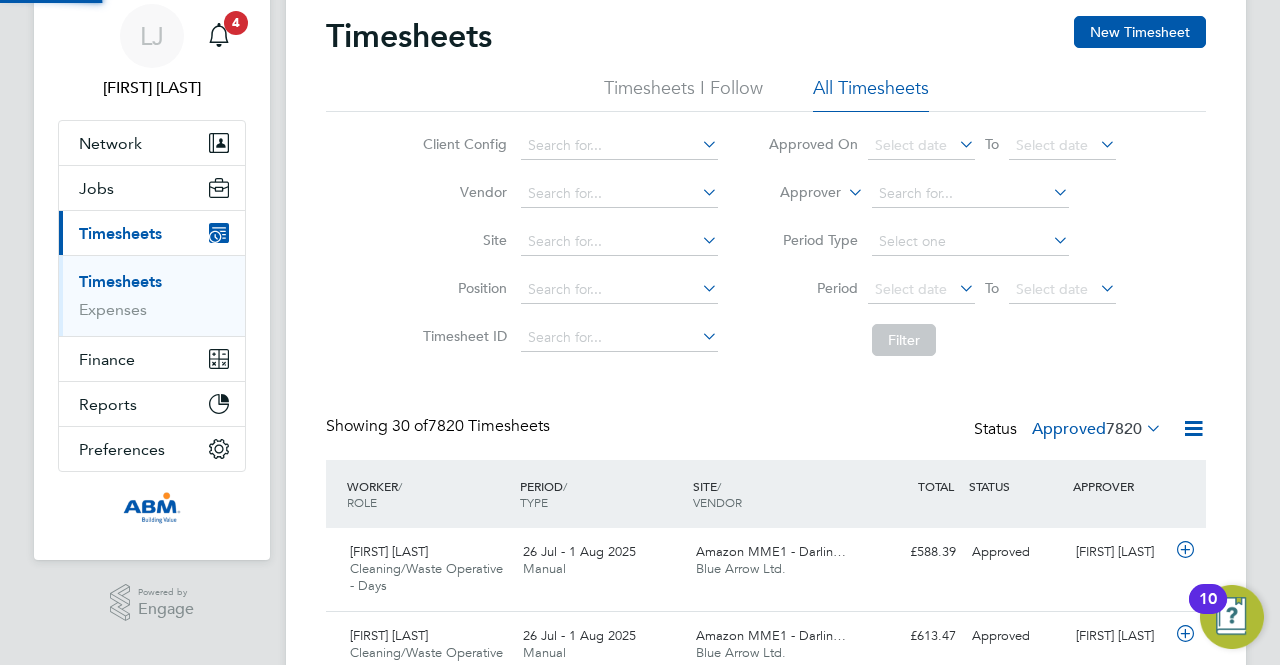 scroll, scrollTop: 10, scrollLeft: 10, axis: both 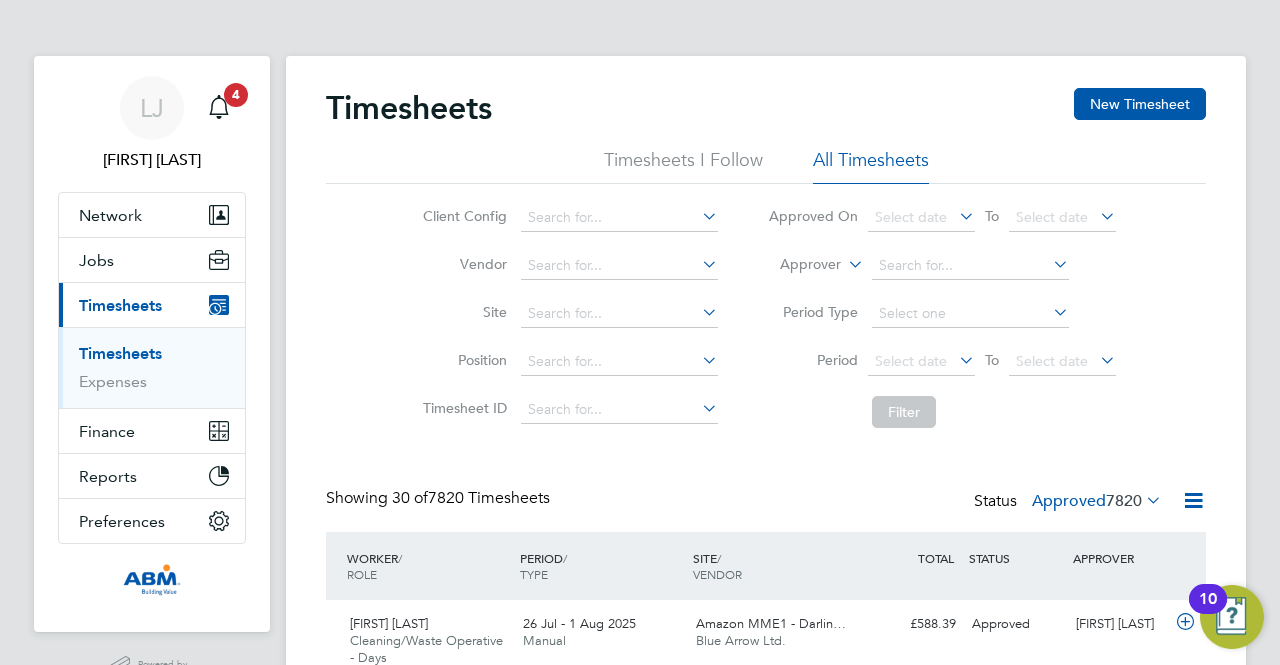 click on "7820" 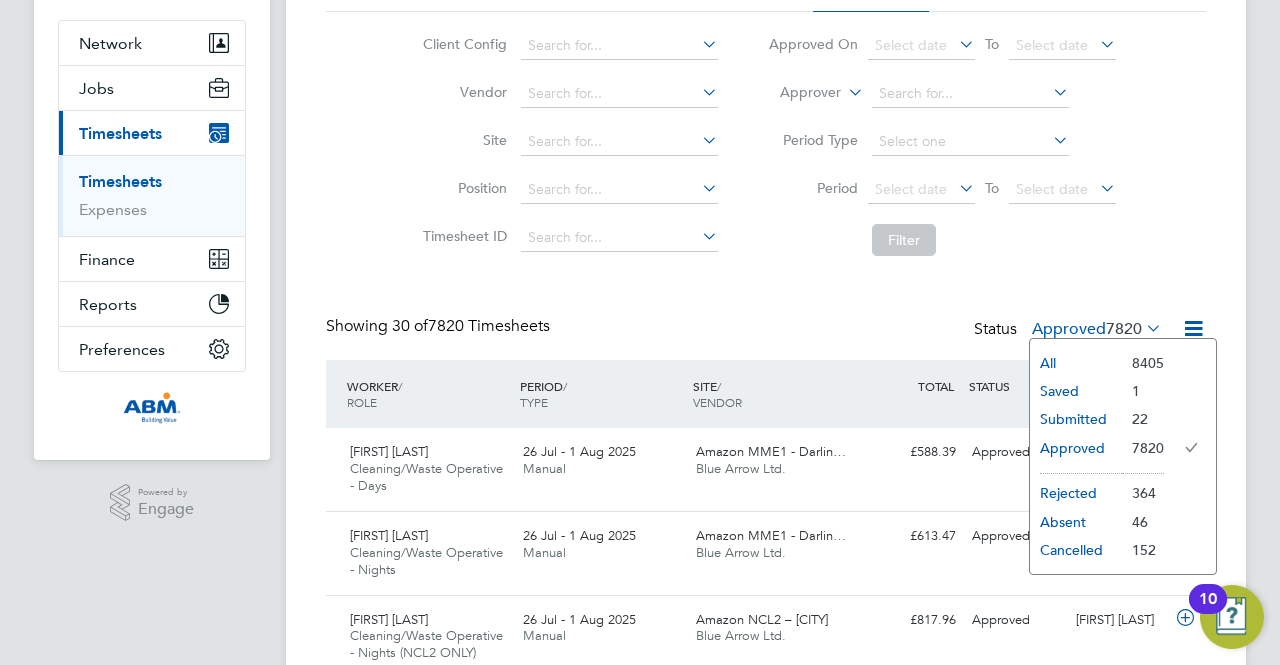 scroll, scrollTop: 200, scrollLeft: 0, axis: vertical 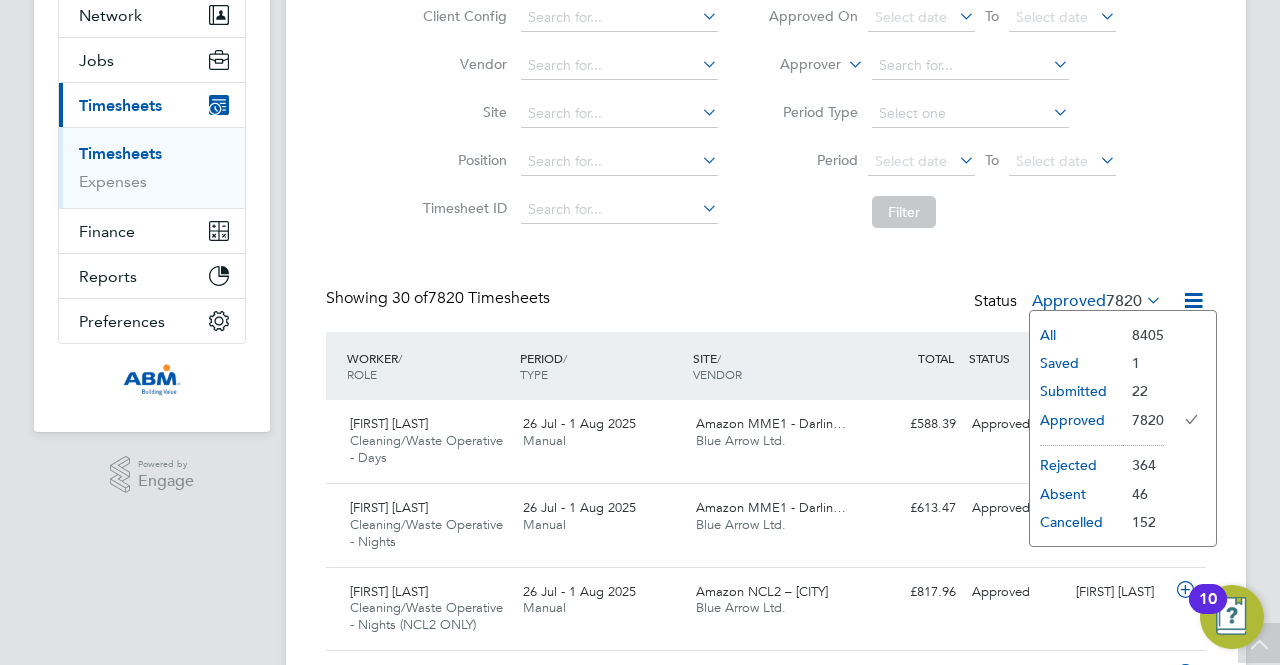 click on "Submitted" 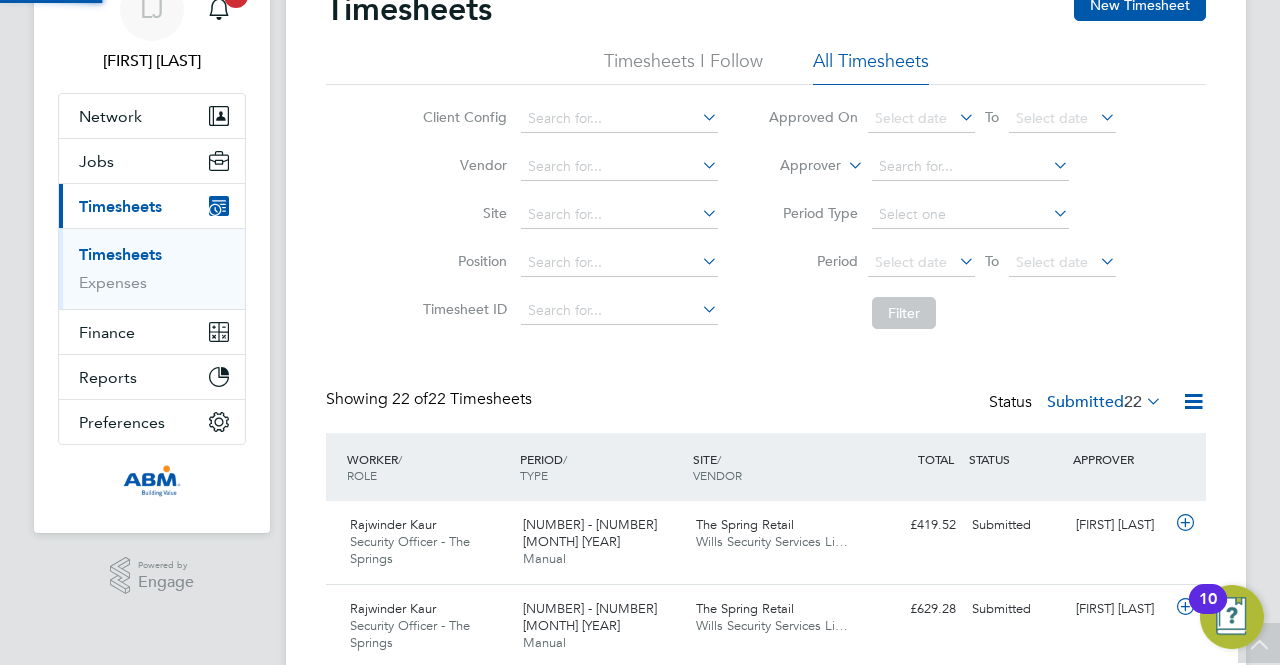 scroll, scrollTop: 200, scrollLeft: 0, axis: vertical 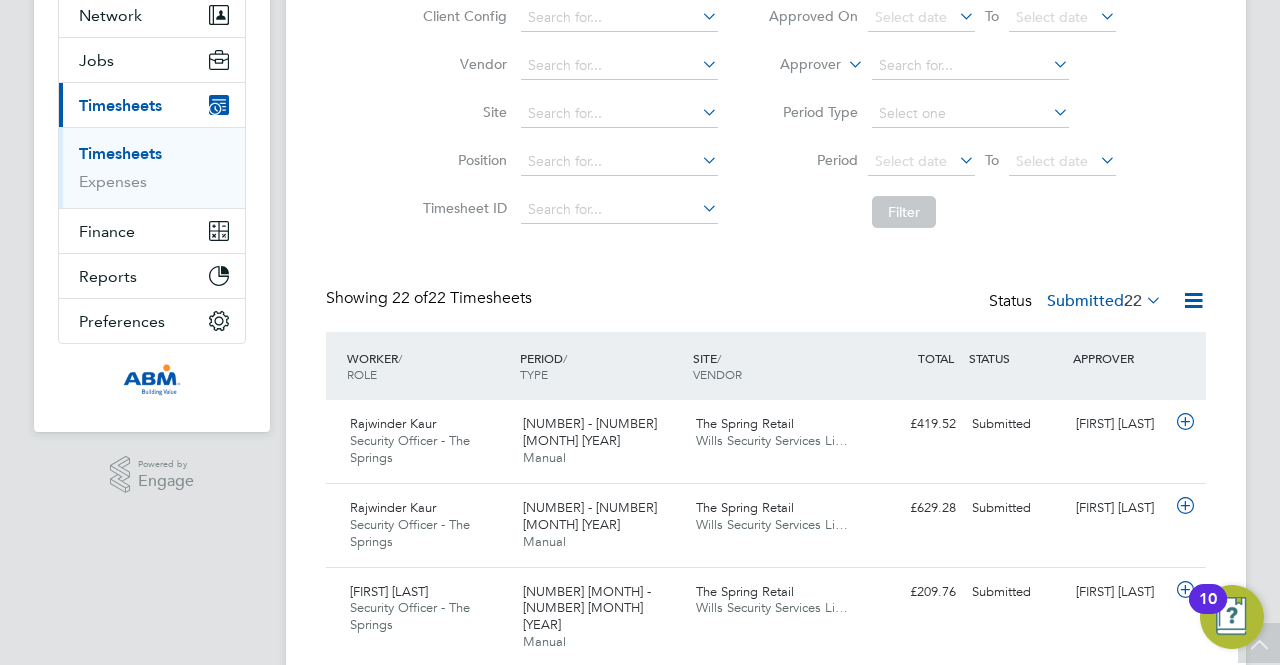 click on "Submitted  22" 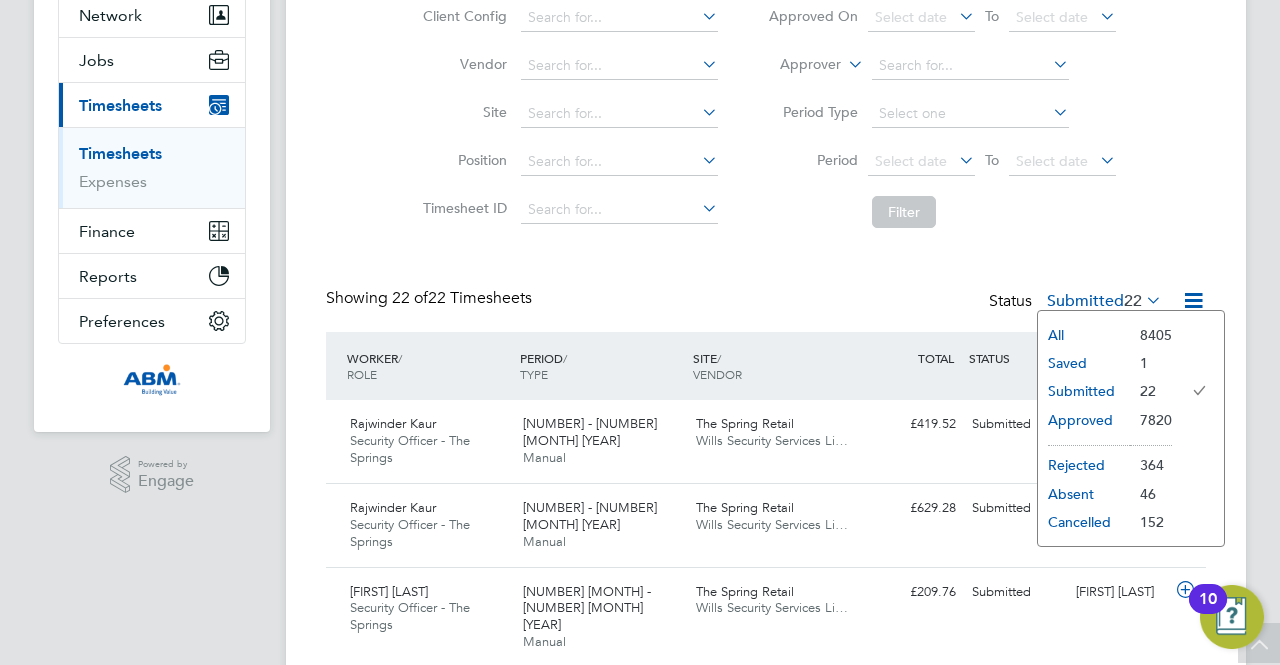 click on "Approved" 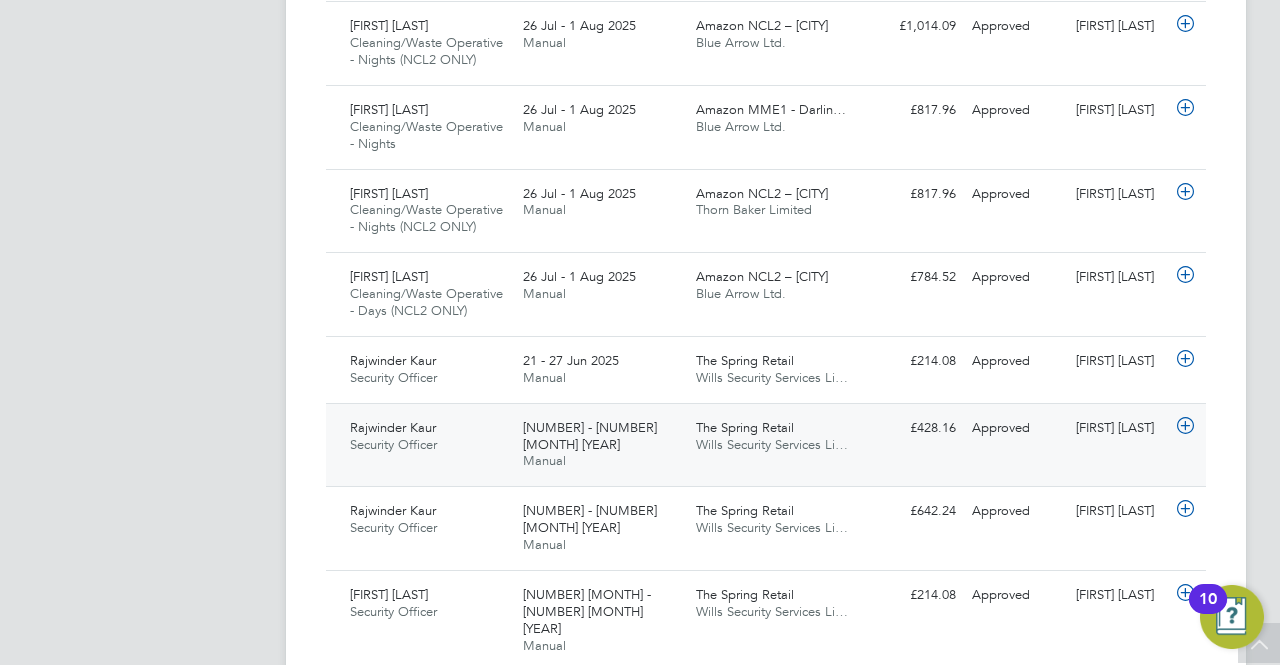 click on "14 - 20 Jun 2025 Manual" 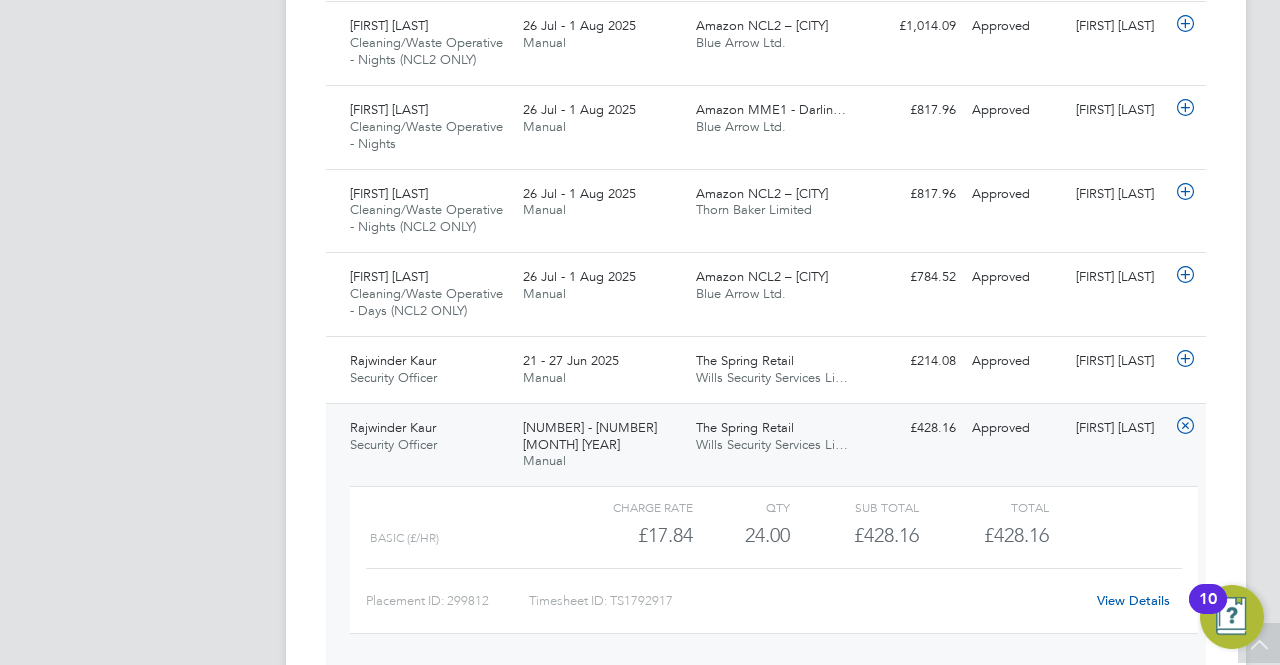 click on "View Details" 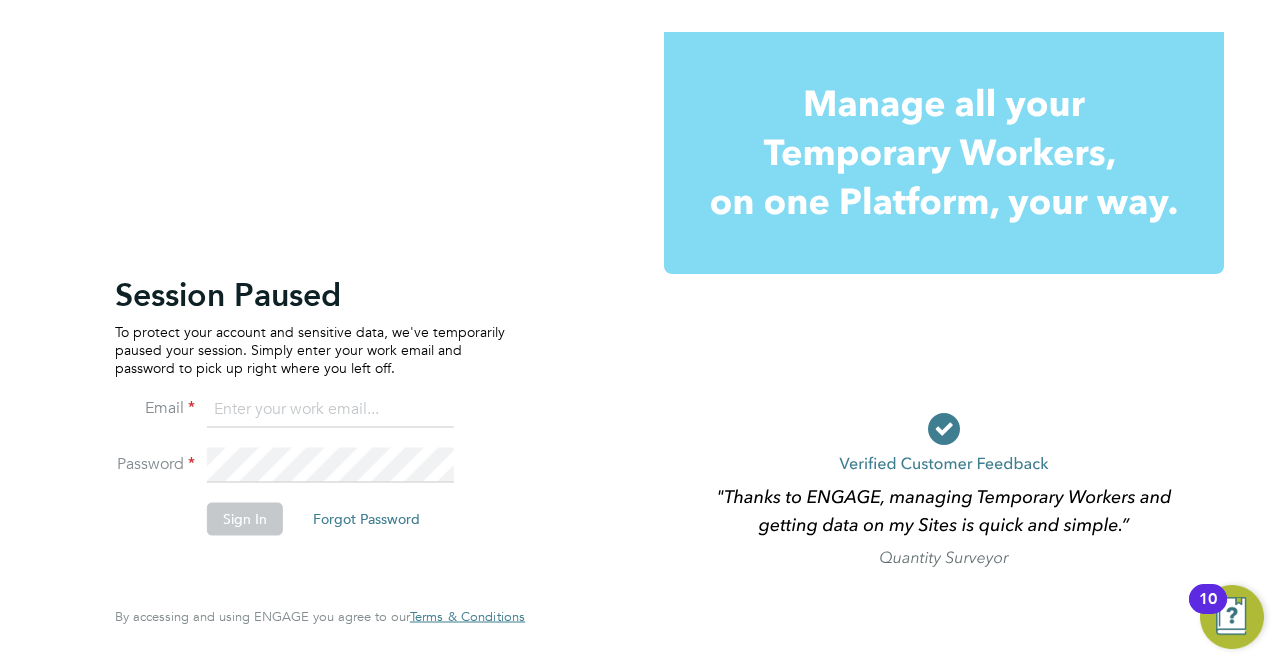 scroll, scrollTop: 0, scrollLeft: 0, axis: both 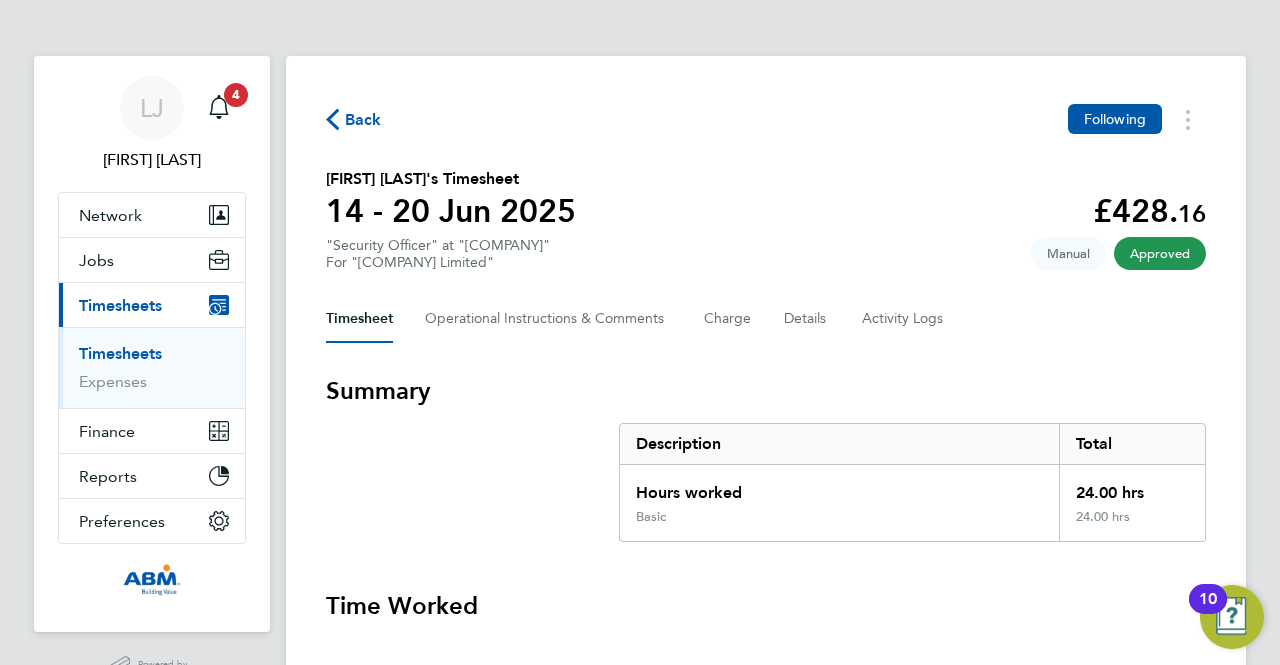 click on "Back" 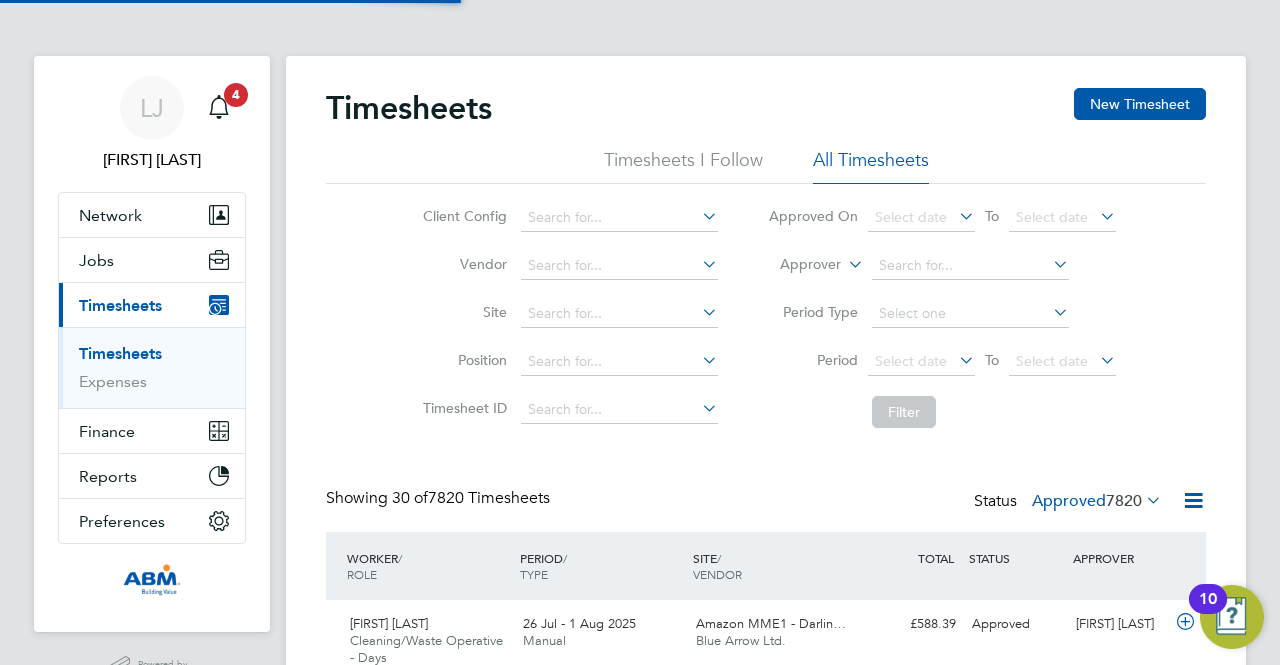 scroll, scrollTop: 10, scrollLeft: 10, axis: both 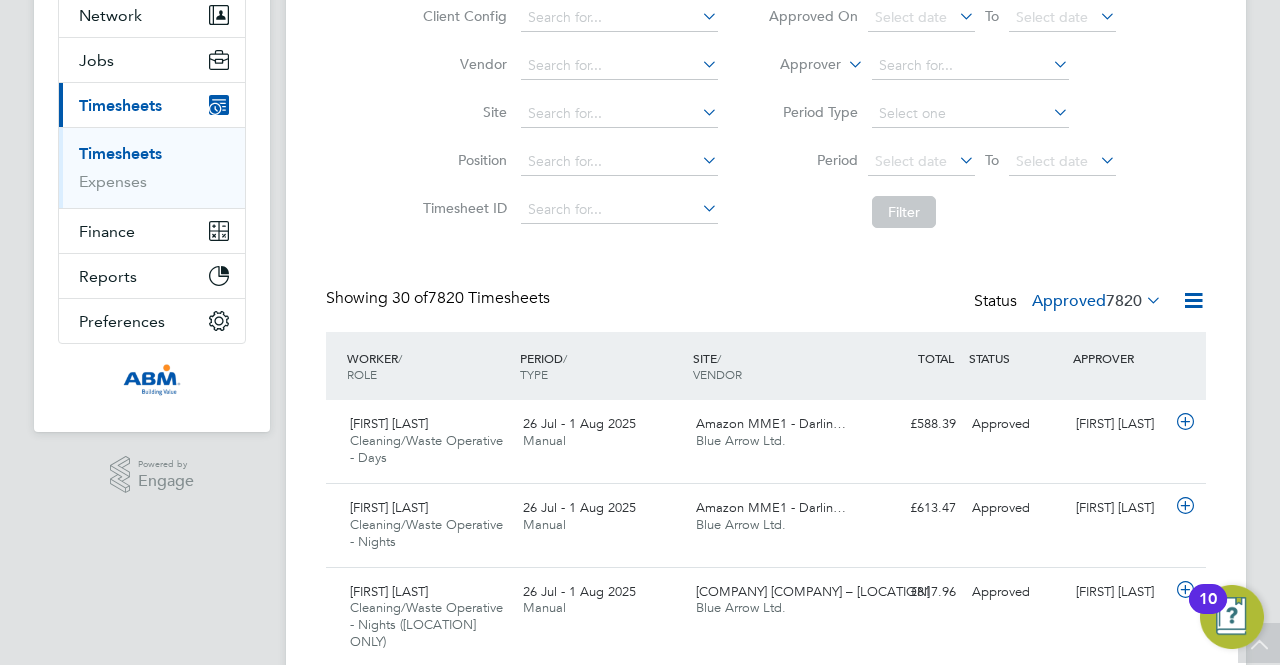 click on "7820" 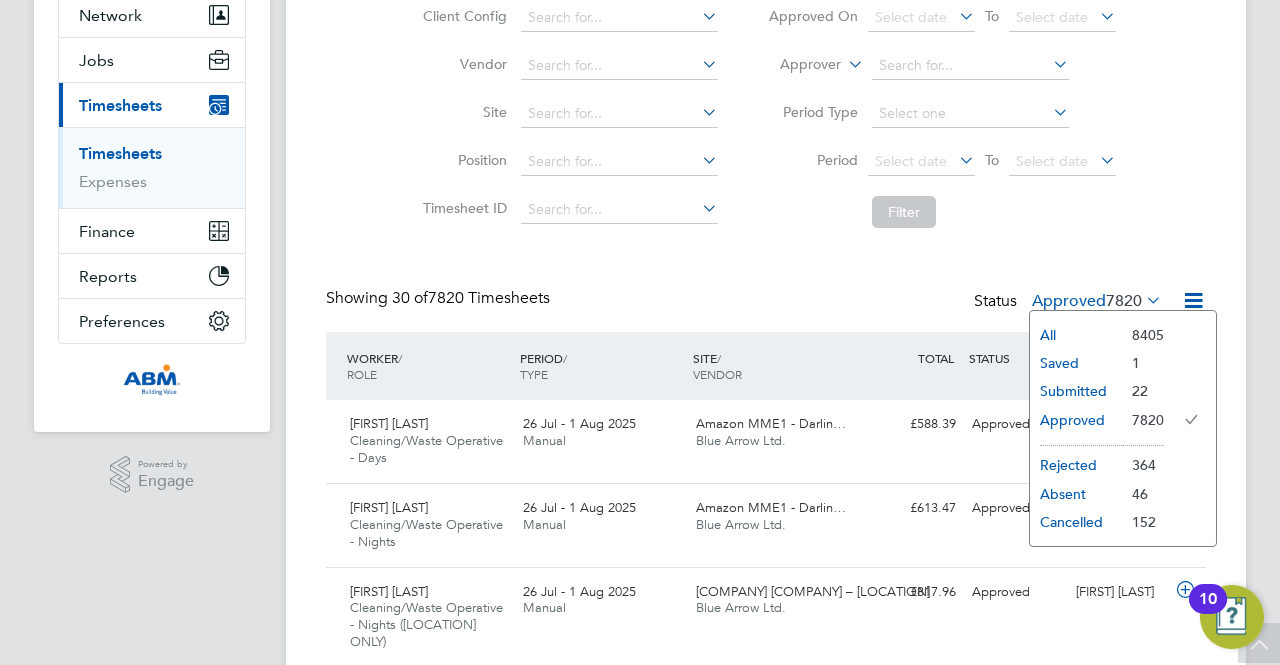 click on "Submitted" 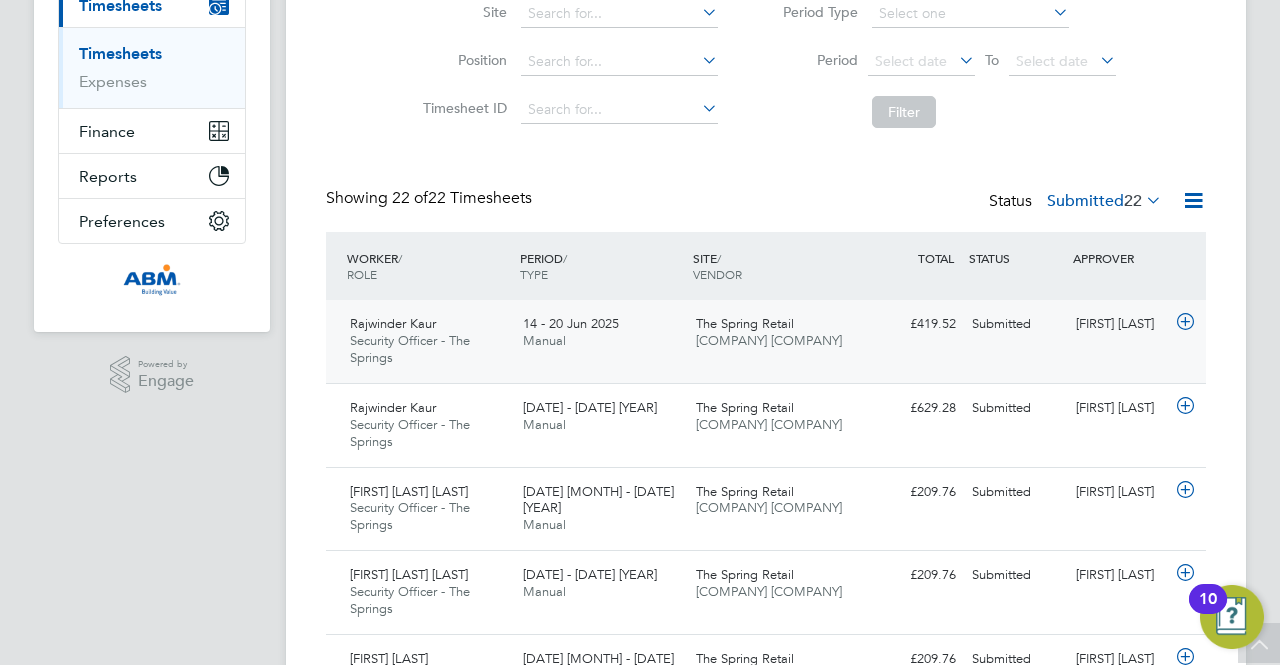 click on "Rajwinder Kaur Security Officer - The Springs   14 - 20 Jun 2025 14 - 20 Jun 2025 Manual The Spring Retail Wills Security Services Li… £419.52 Submitted Submitted Lee Johnson" 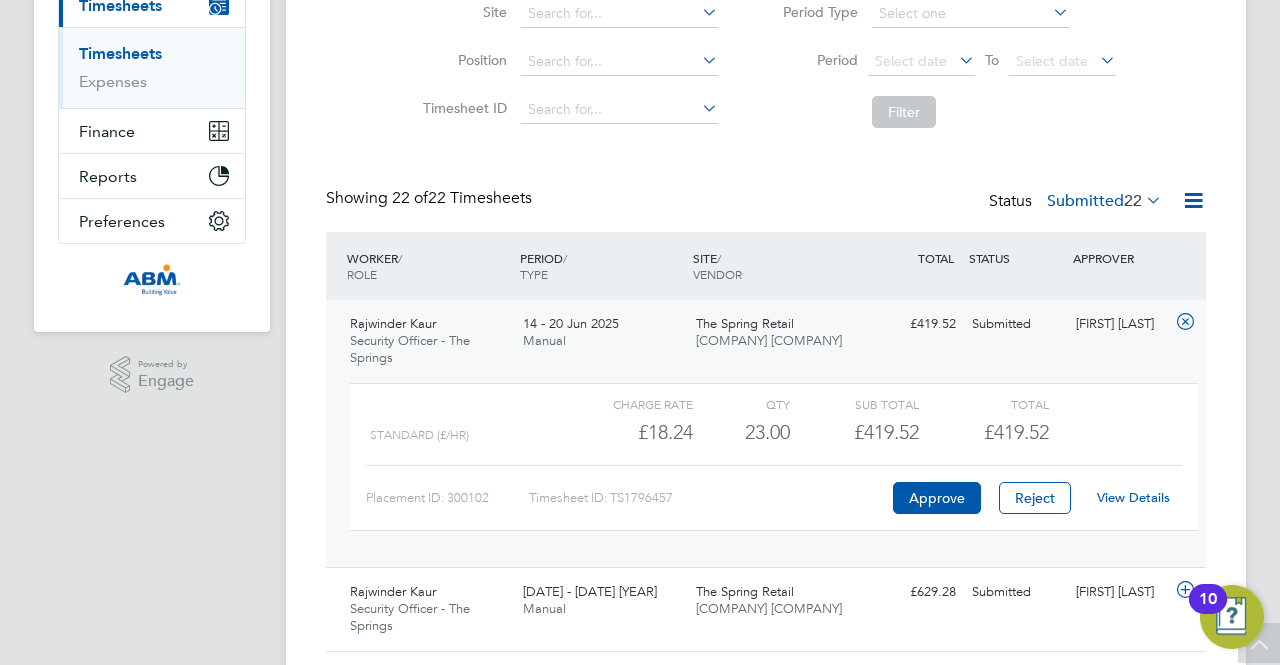 click on "View Details" 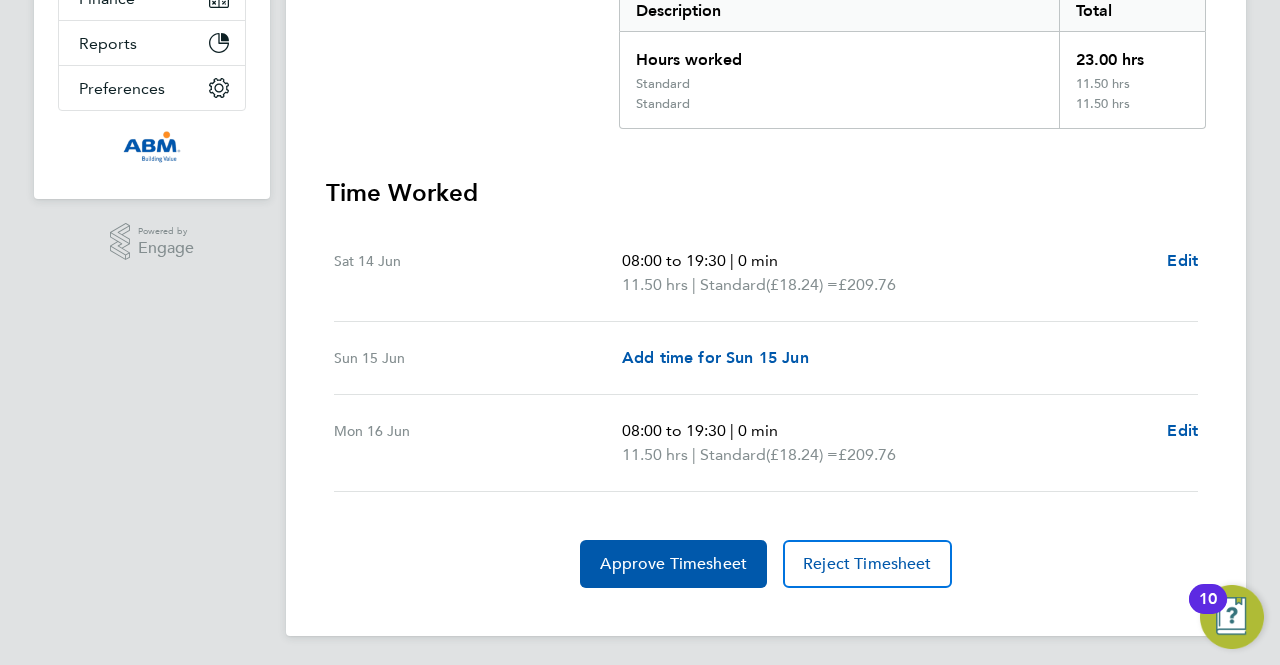 scroll, scrollTop: 0, scrollLeft: 0, axis: both 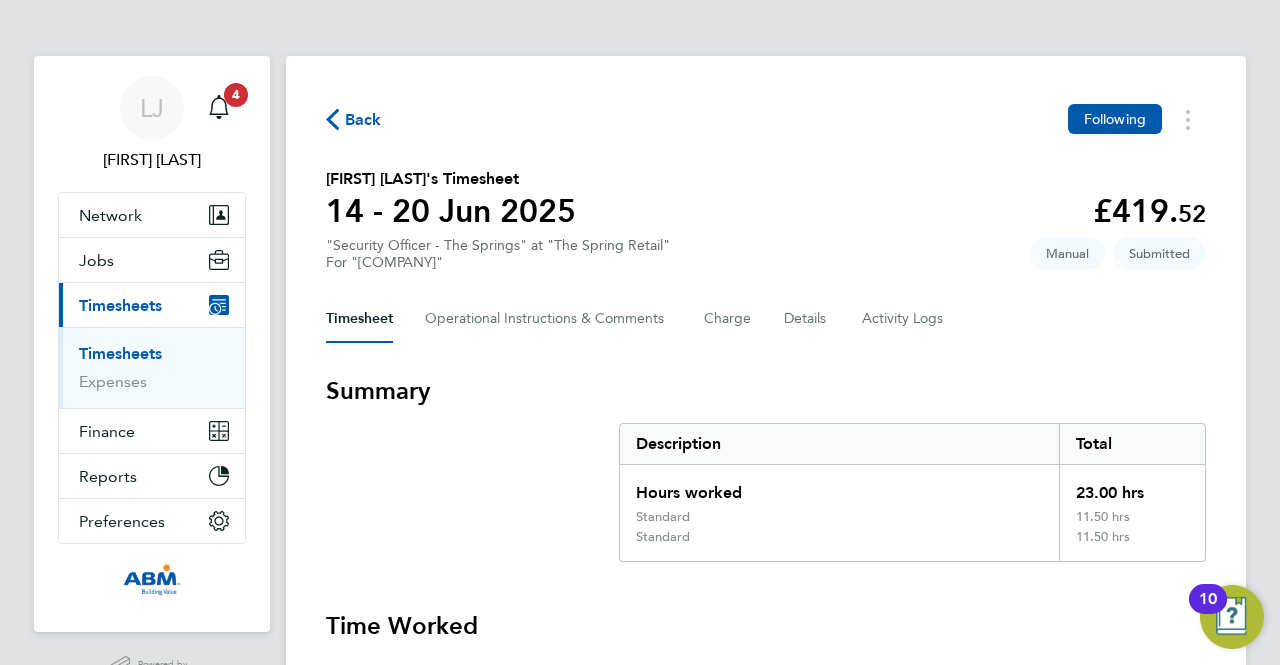 click on "Back" 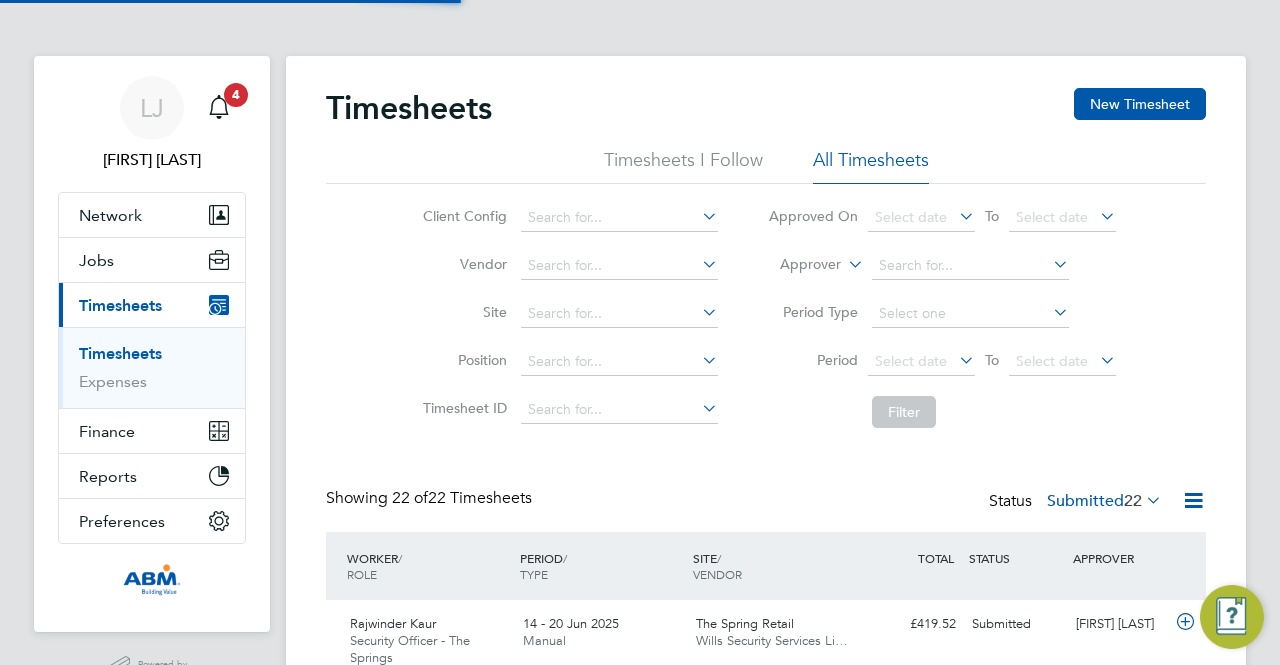 scroll, scrollTop: 10, scrollLeft: 10, axis: both 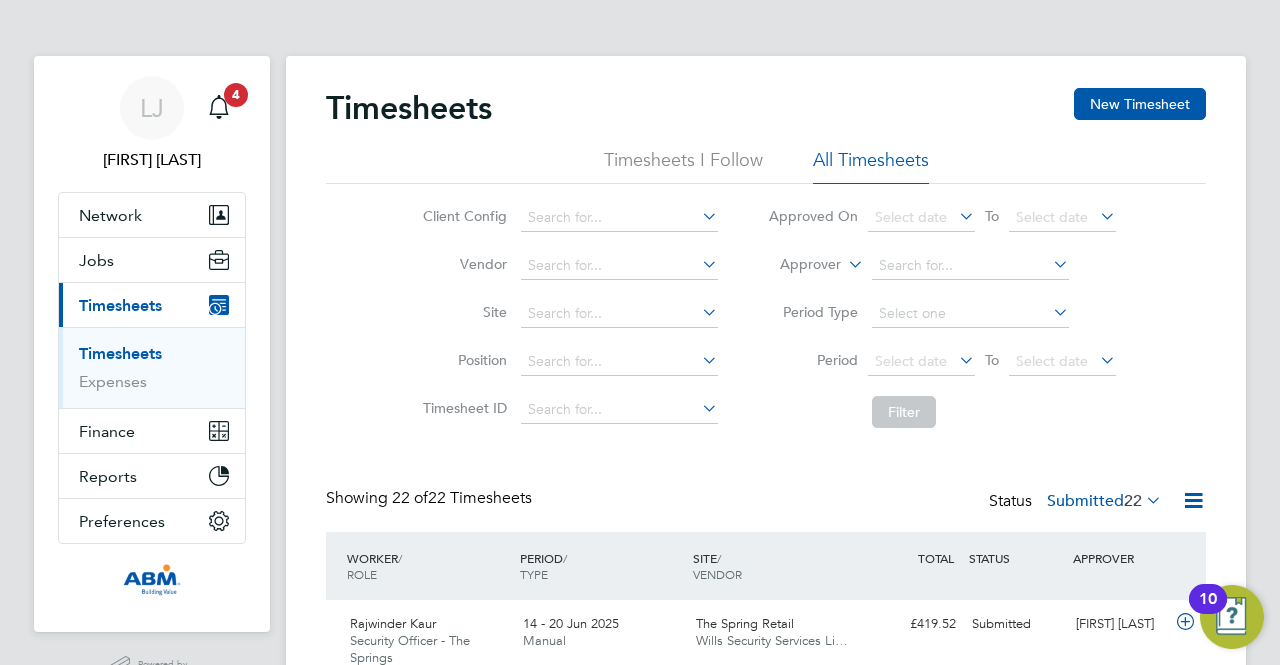 click on "Submitted  22" 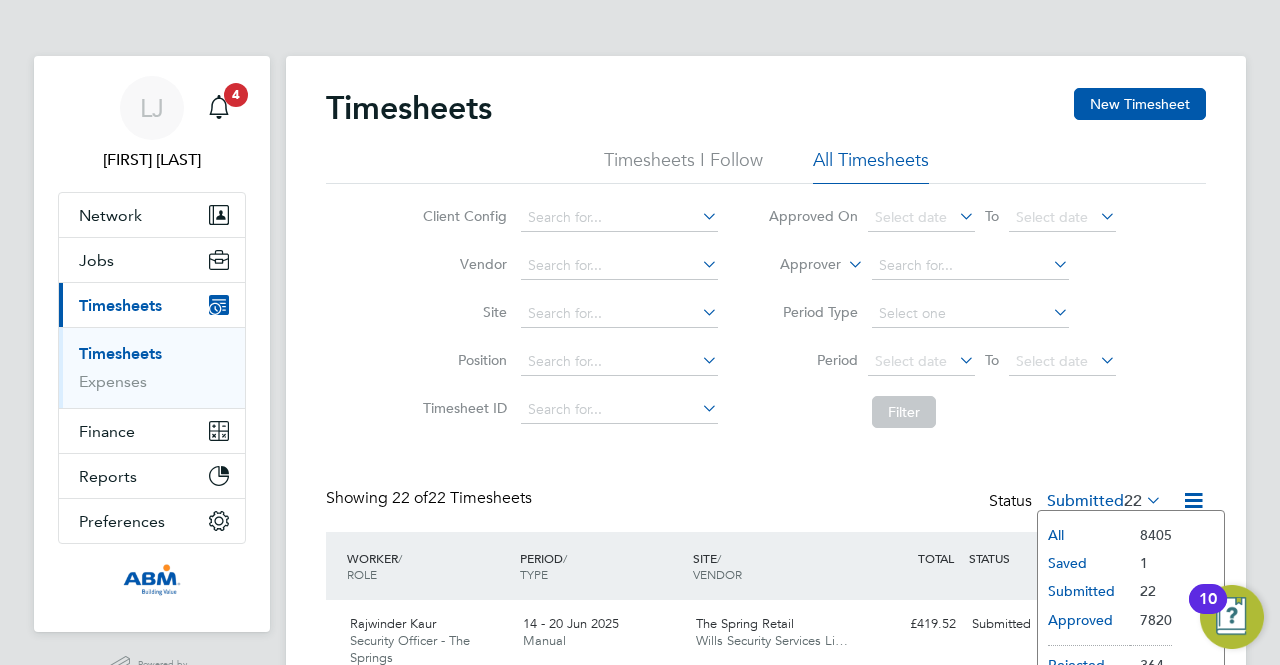 click on "Approved" 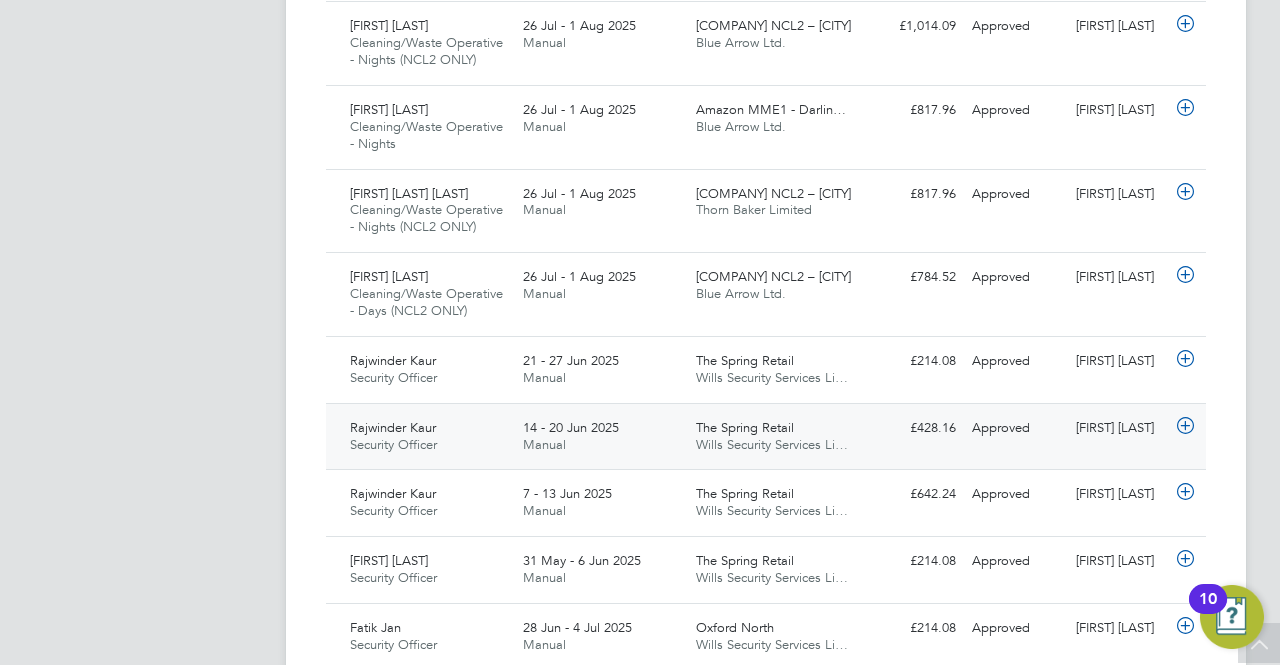click on "£428.16 Approved" 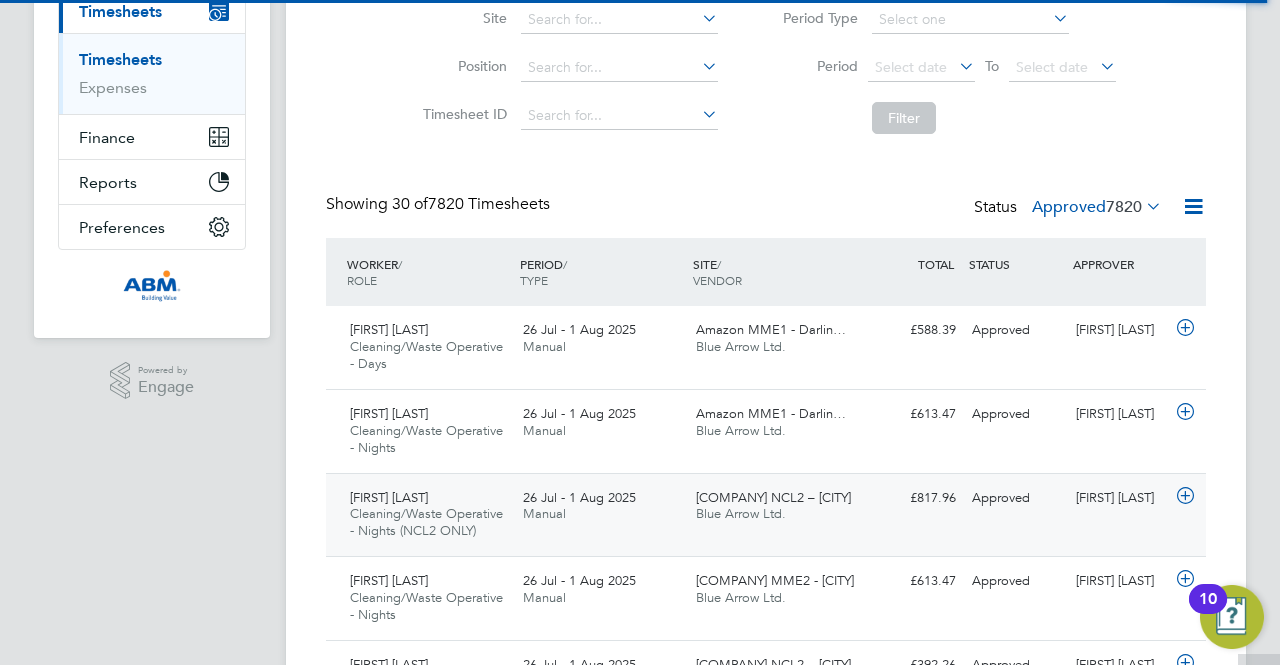 scroll, scrollTop: 300, scrollLeft: 0, axis: vertical 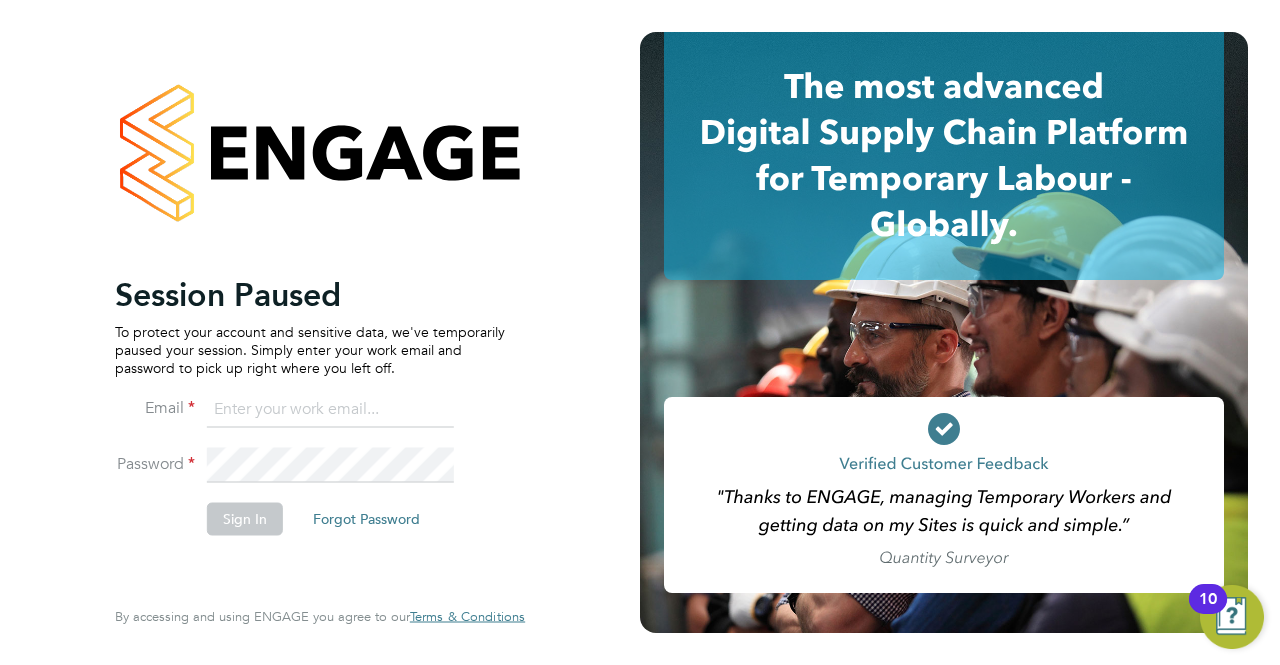 click 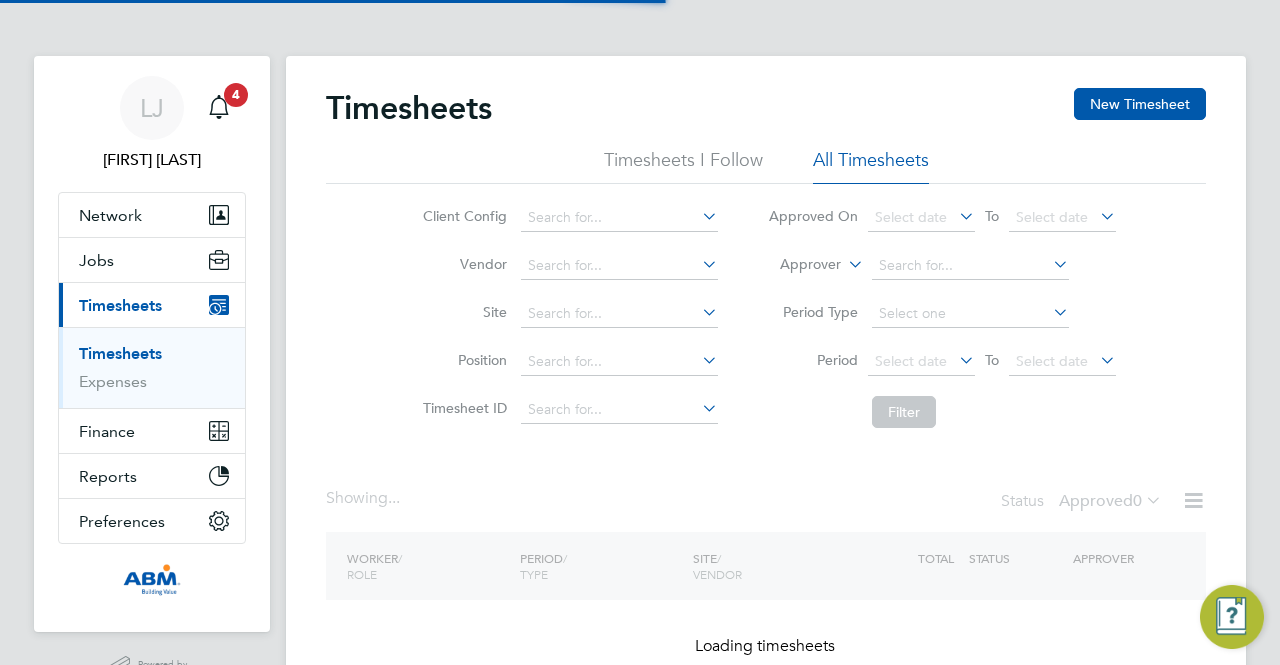 scroll, scrollTop: 0, scrollLeft: 0, axis: both 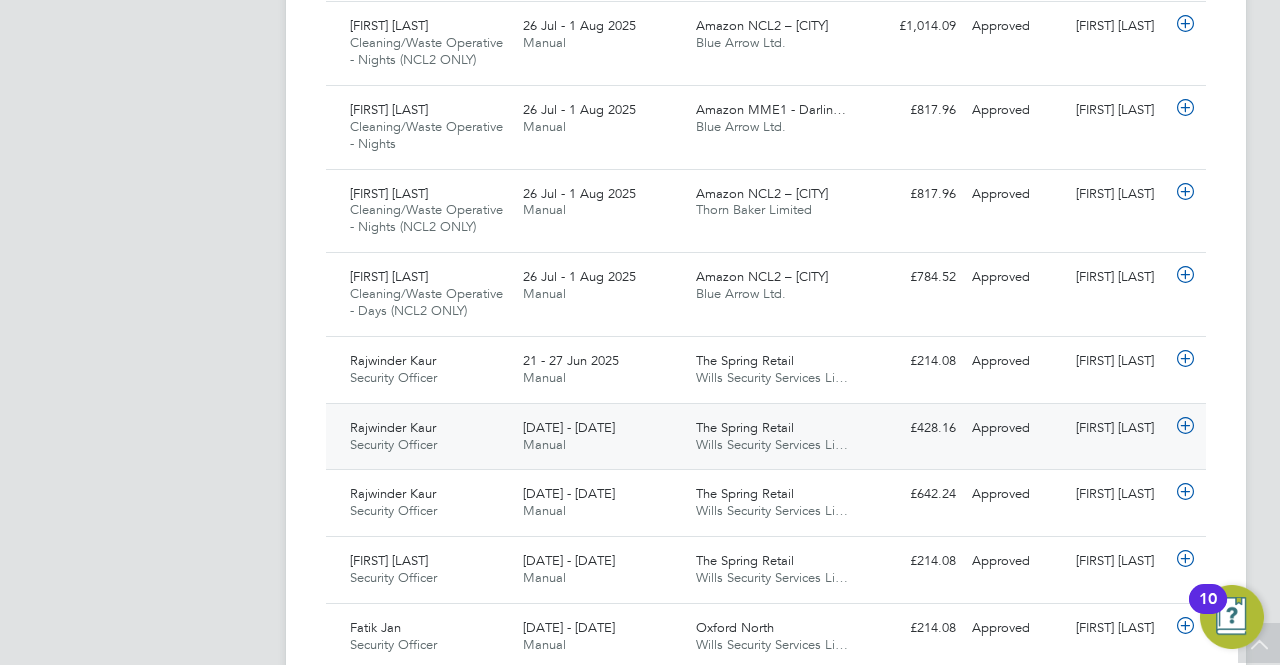 click on "[COMPANY] [COMPANY]" 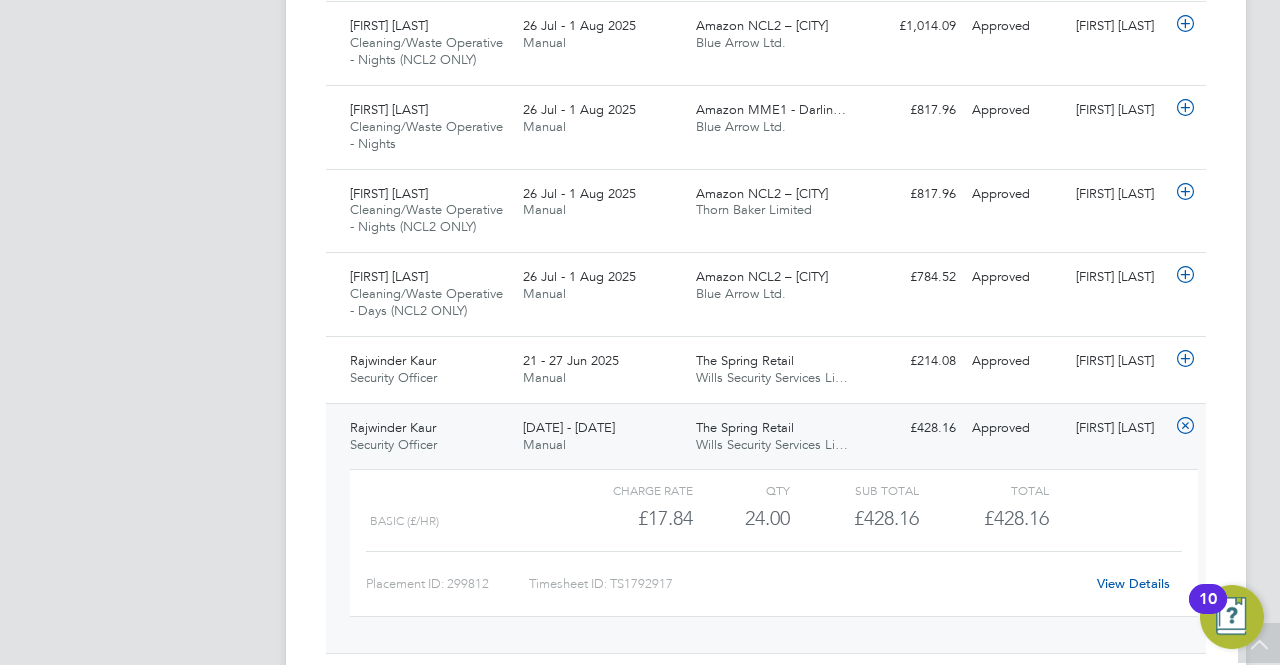 click on "View Details" 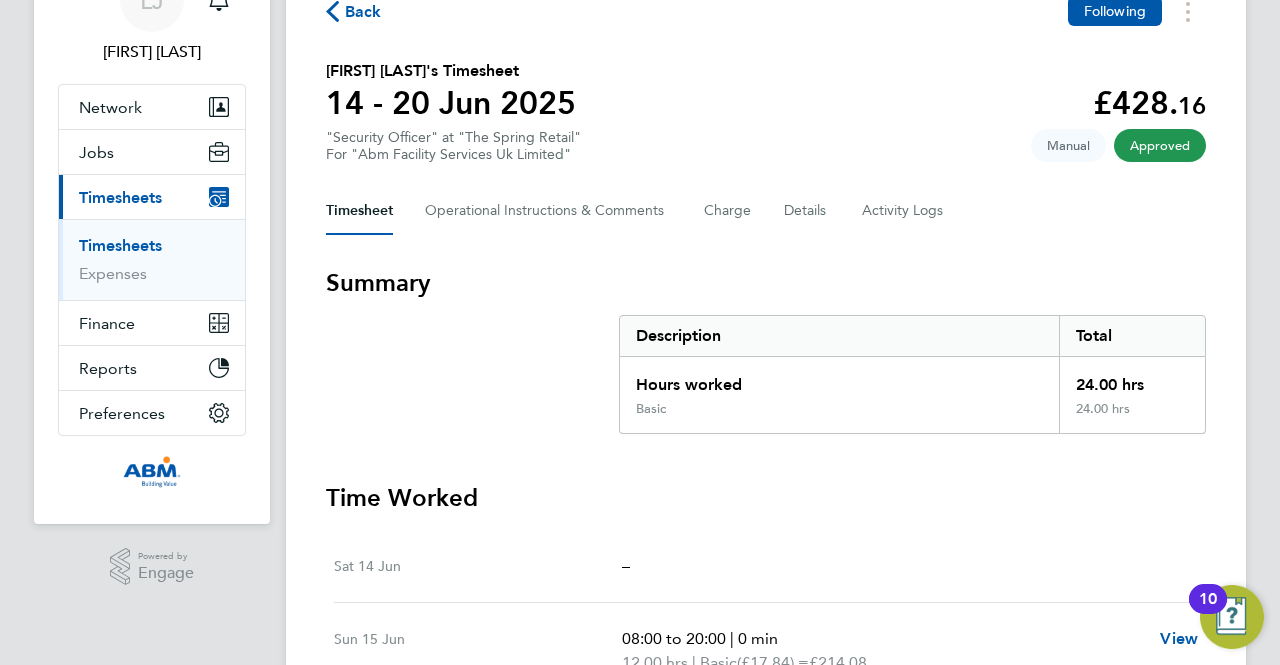 scroll, scrollTop: 208, scrollLeft: 0, axis: vertical 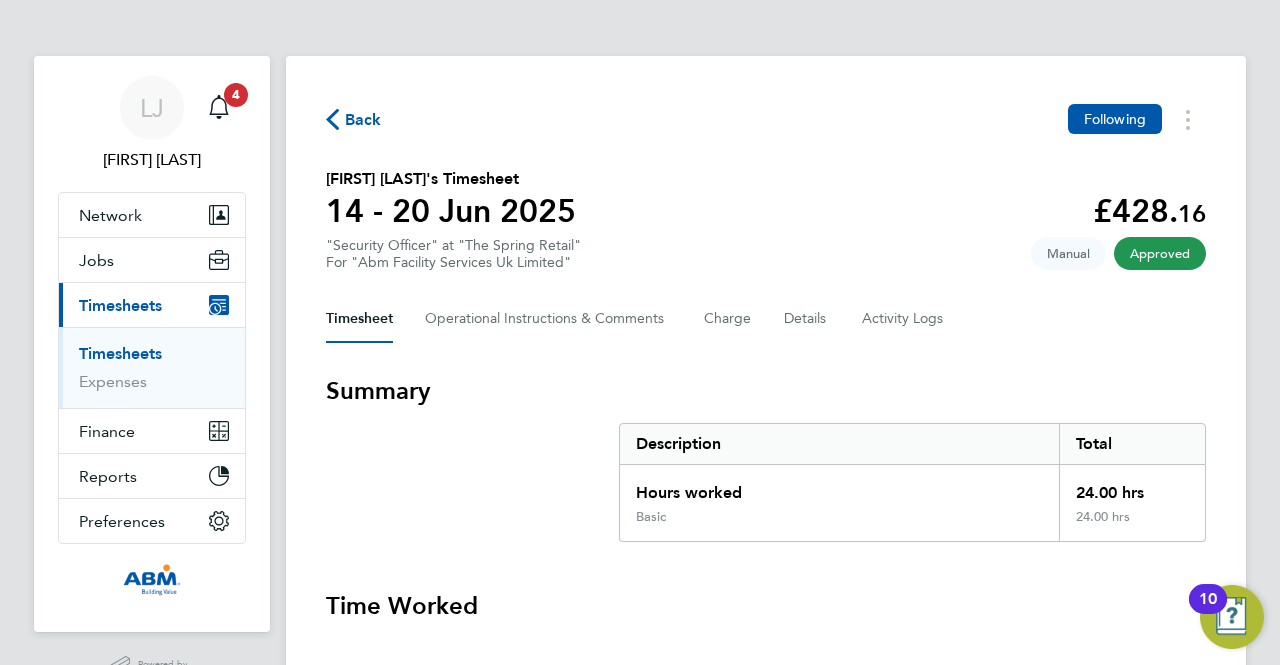 click on "Back" 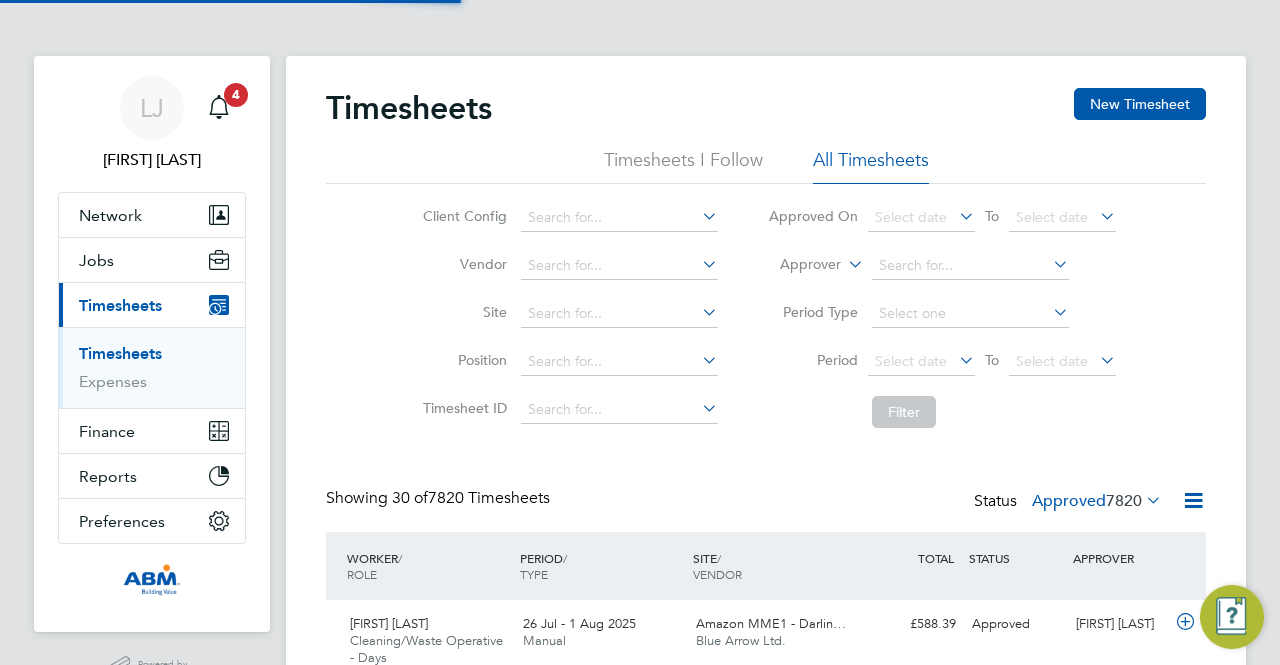 scroll, scrollTop: 10, scrollLeft: 10, axis: both 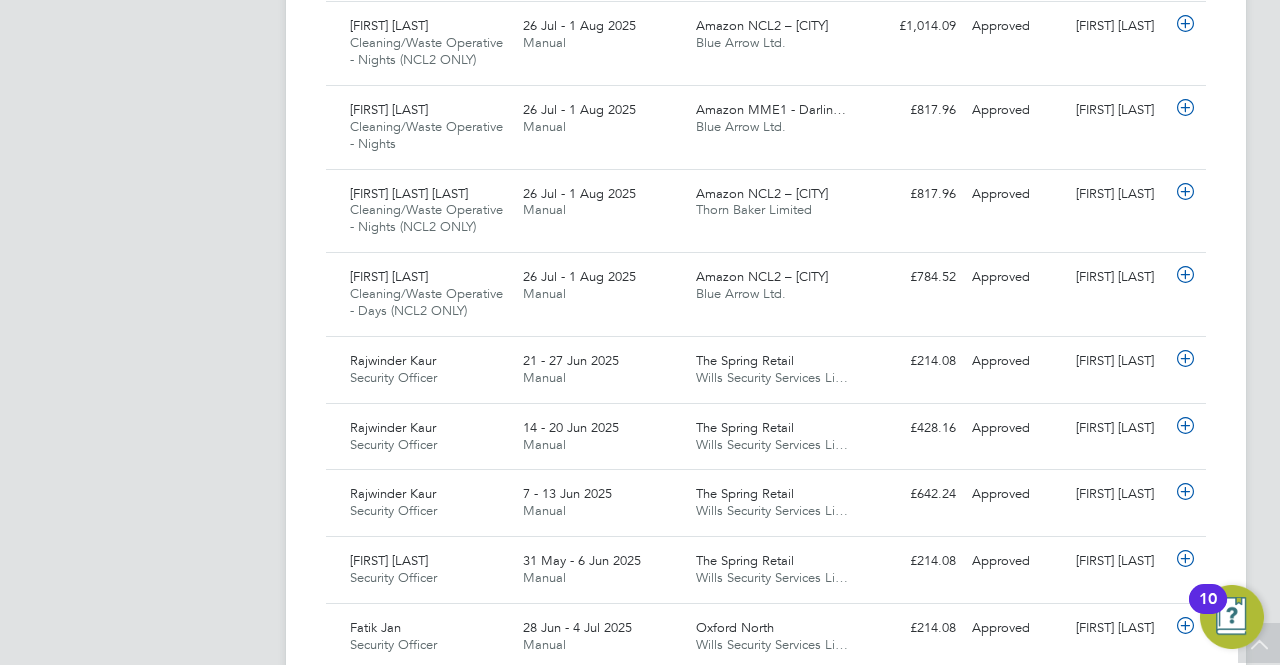 type 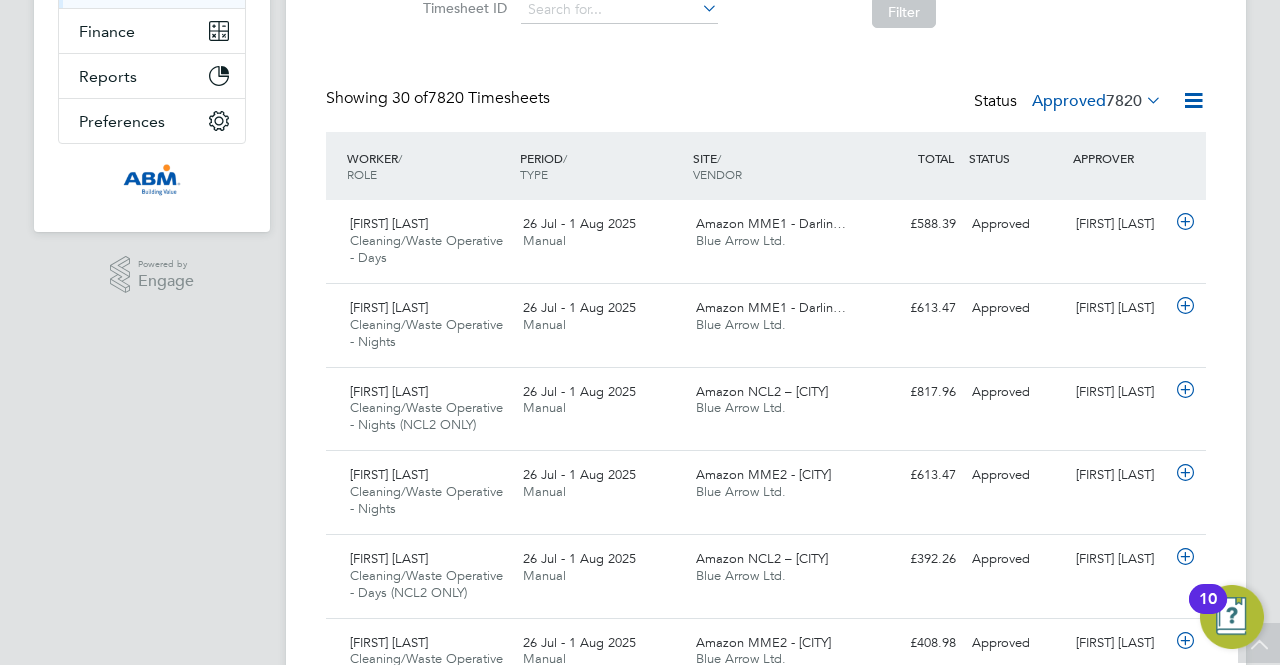 click on "7820" 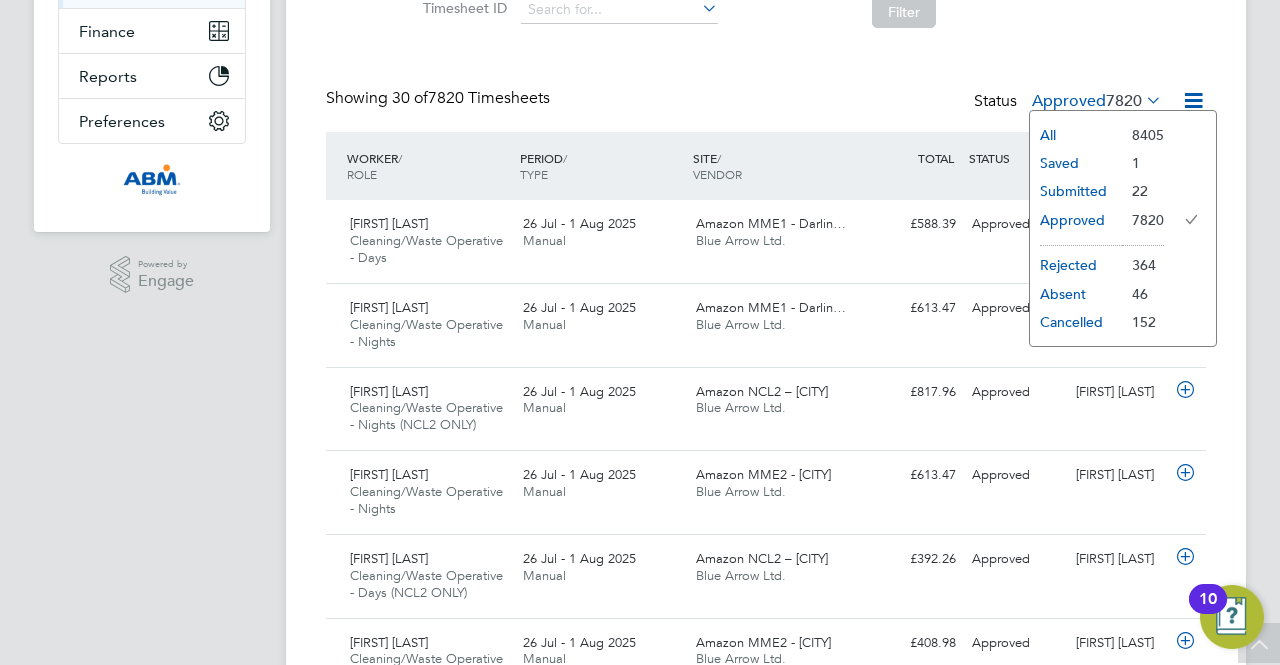 click on "Submitted" 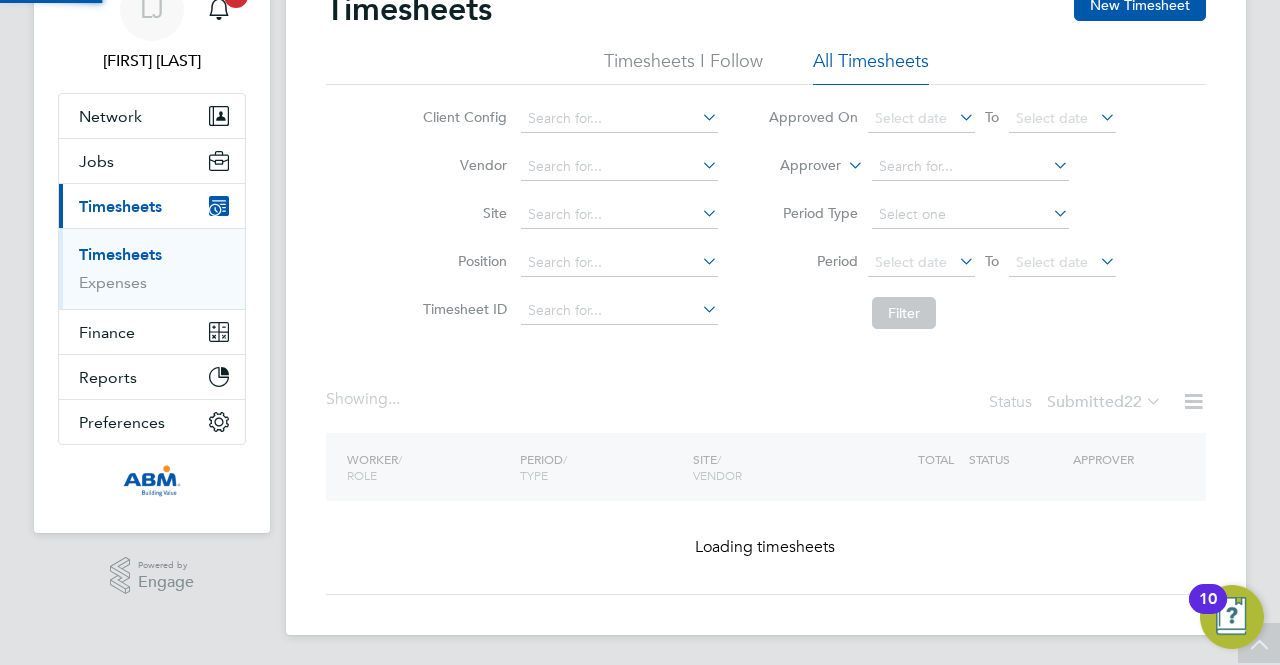 scroll, scrollTop: 400, scrollLeft: 0, axis: vertical 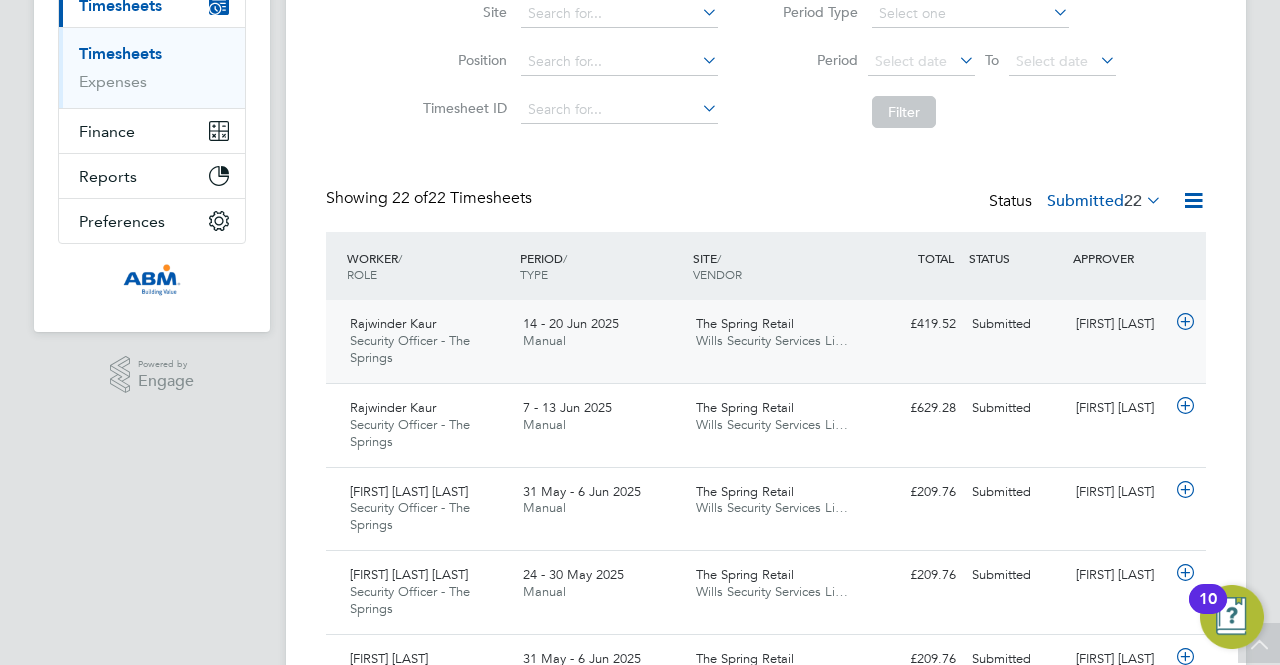 click on "Rajwinder Kaur Security Officer - The Springs   14 - 20 Jun 2025 14 - 20 Jun 2025 Manual The Spring Retail Wills Security Services Li… £419.52 Submitted Submitted Lee Johnson" 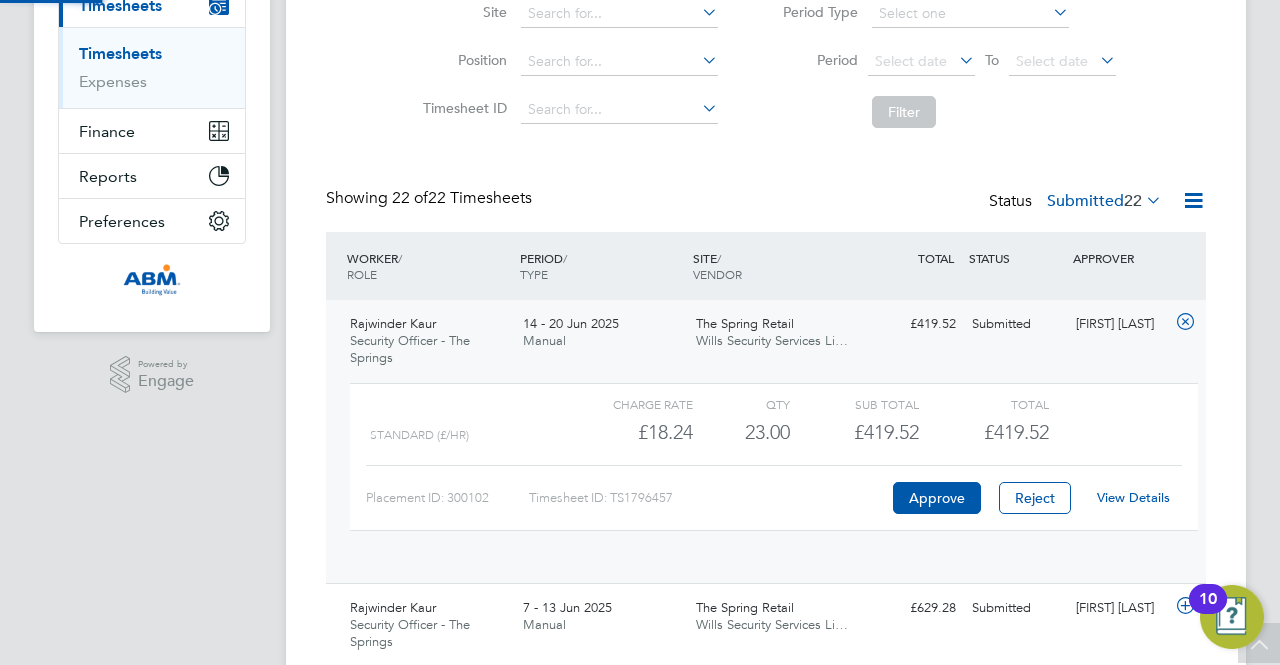 scroll, scrollTop: 10, scrollLeft: 10, axis: both 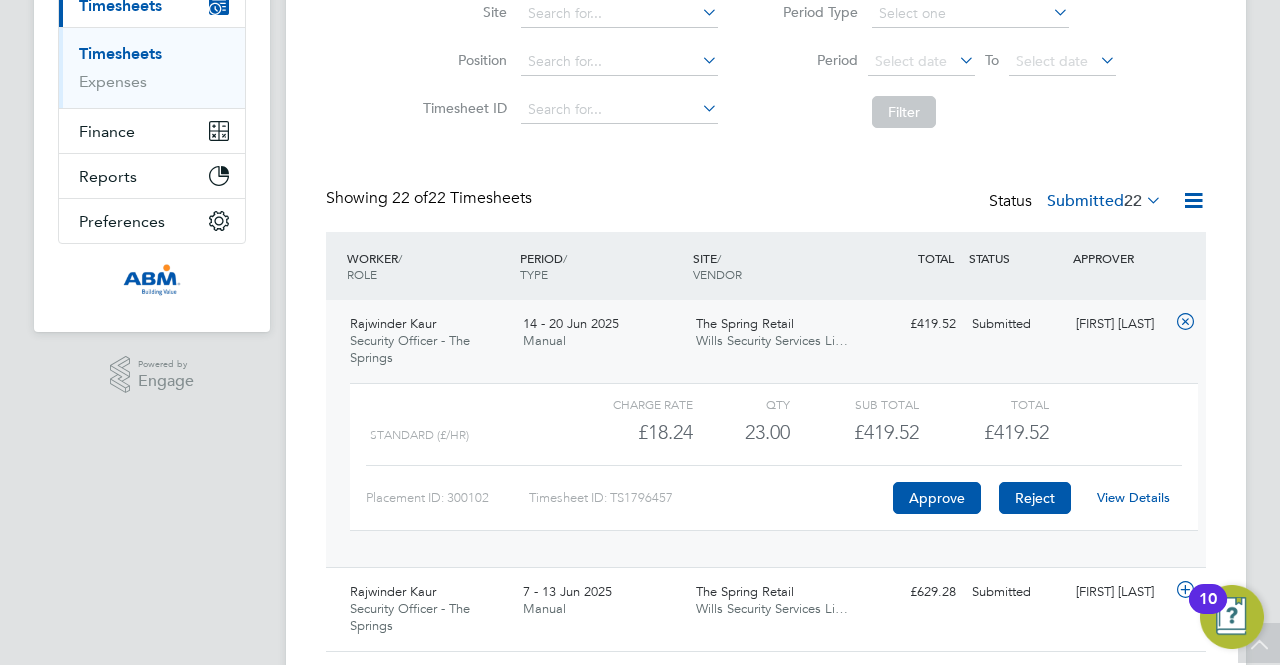 click on "Reject" 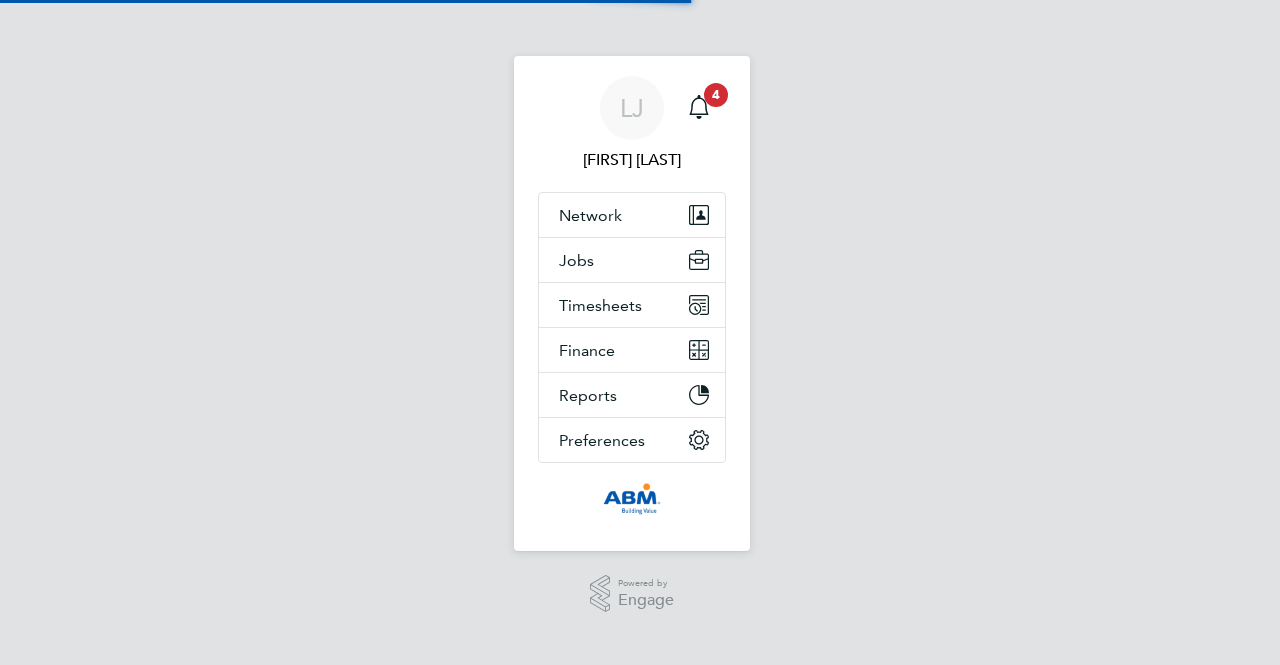 scroll, scrollTop: 0, scrollLeft: 0, axis: both 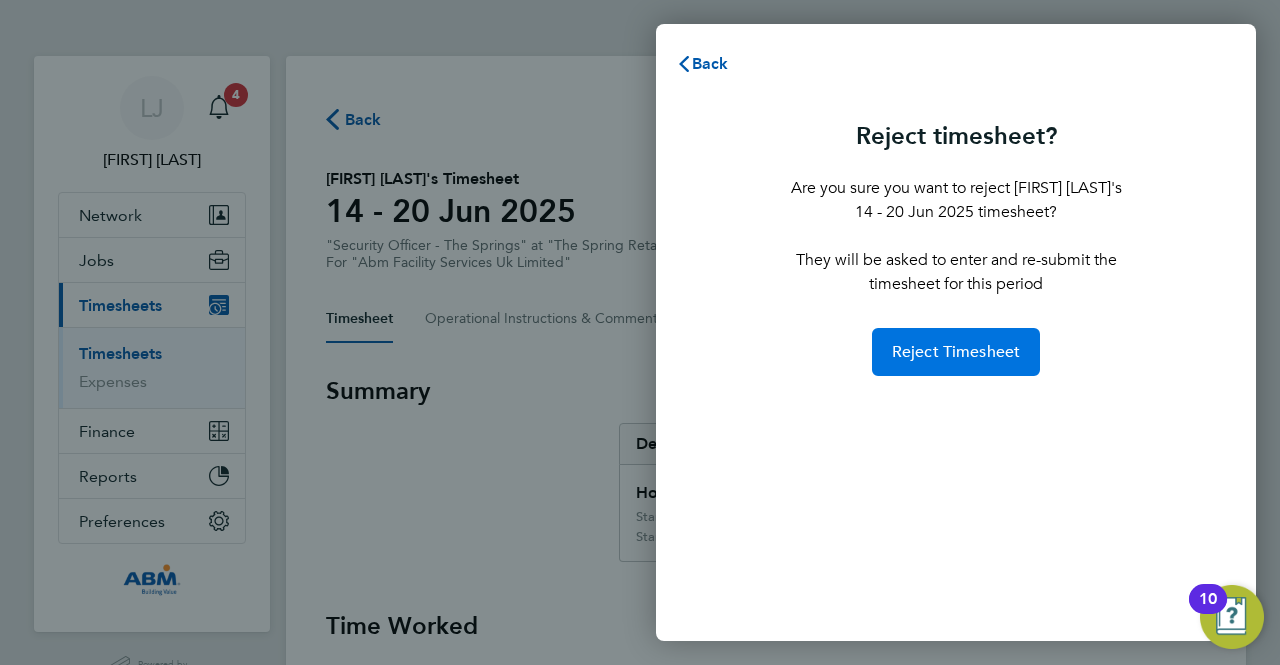 click on "Reject Timesheet" 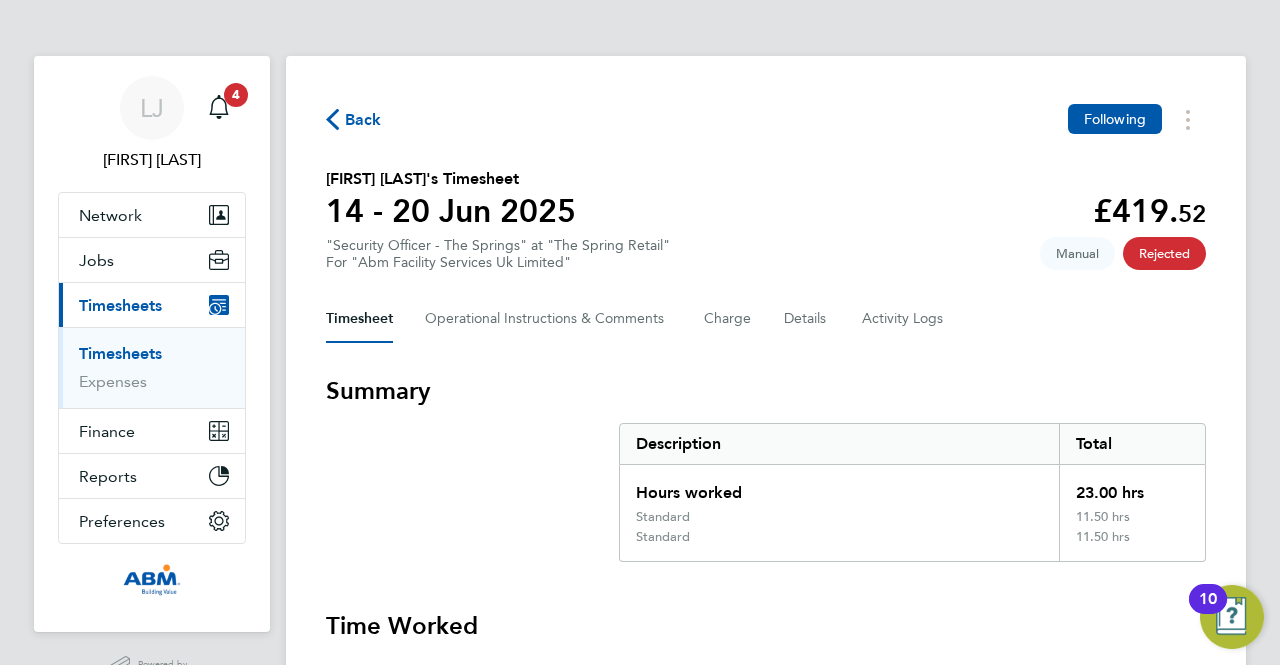 click on "Back" 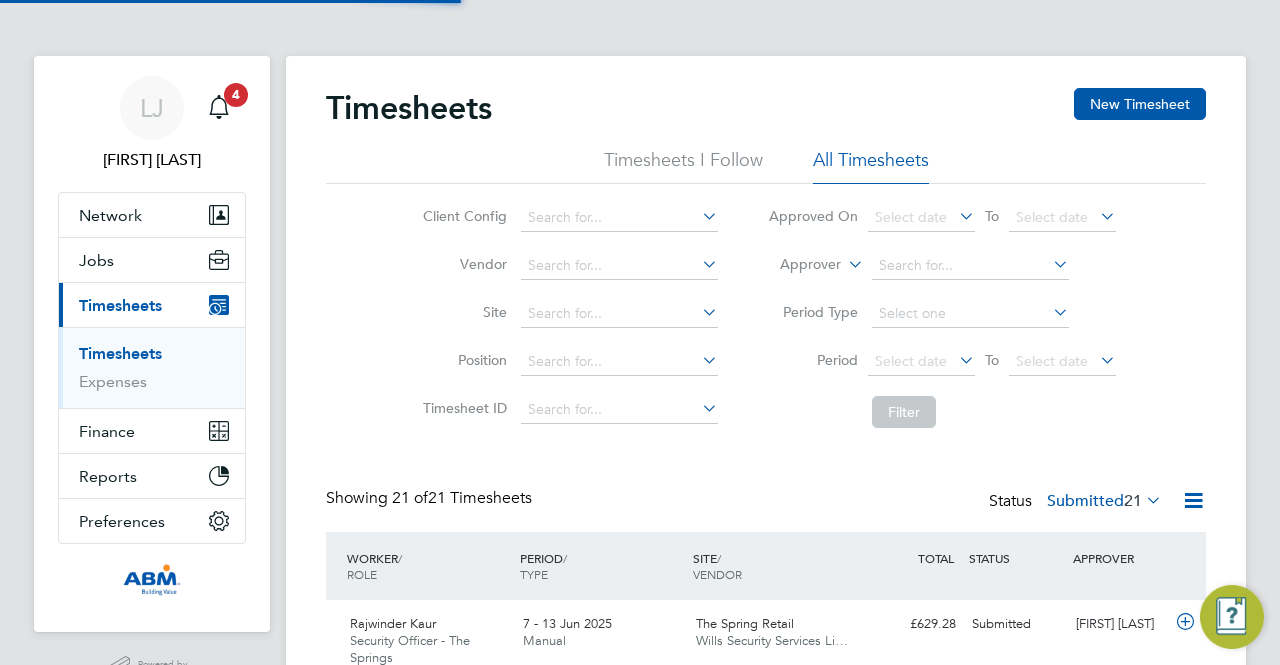 scroll, scrollTop: 10, scrollLeft: 10, axis: both 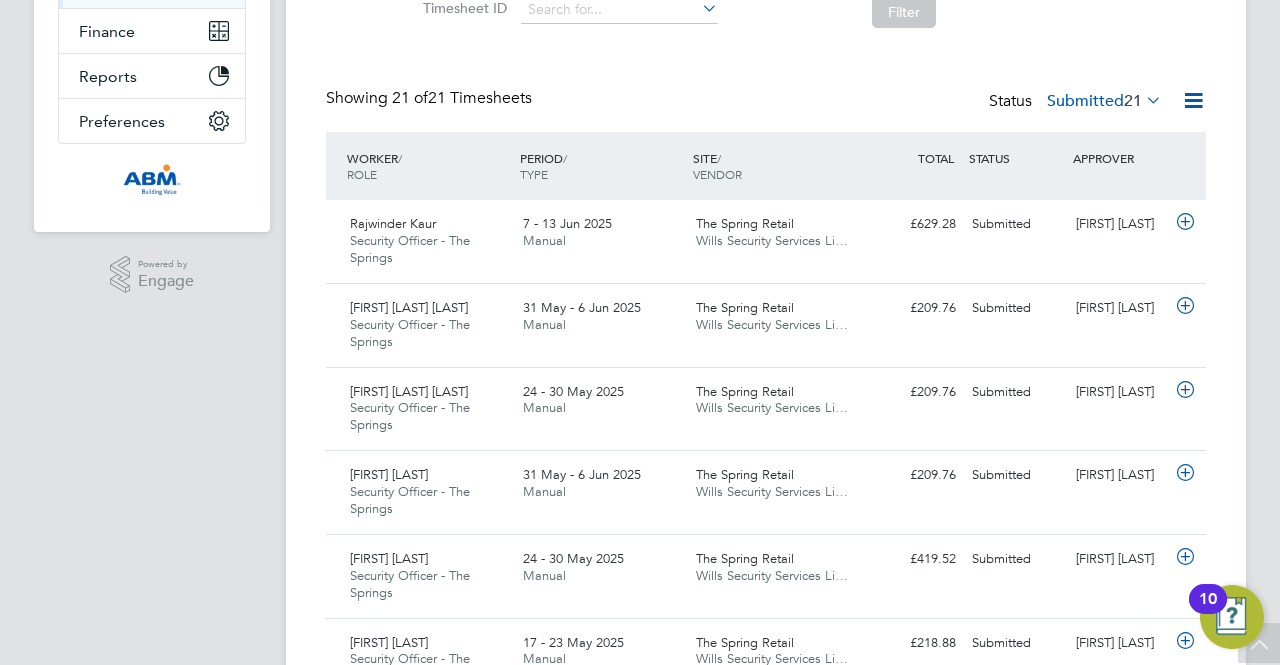 click on "Submitted  21" 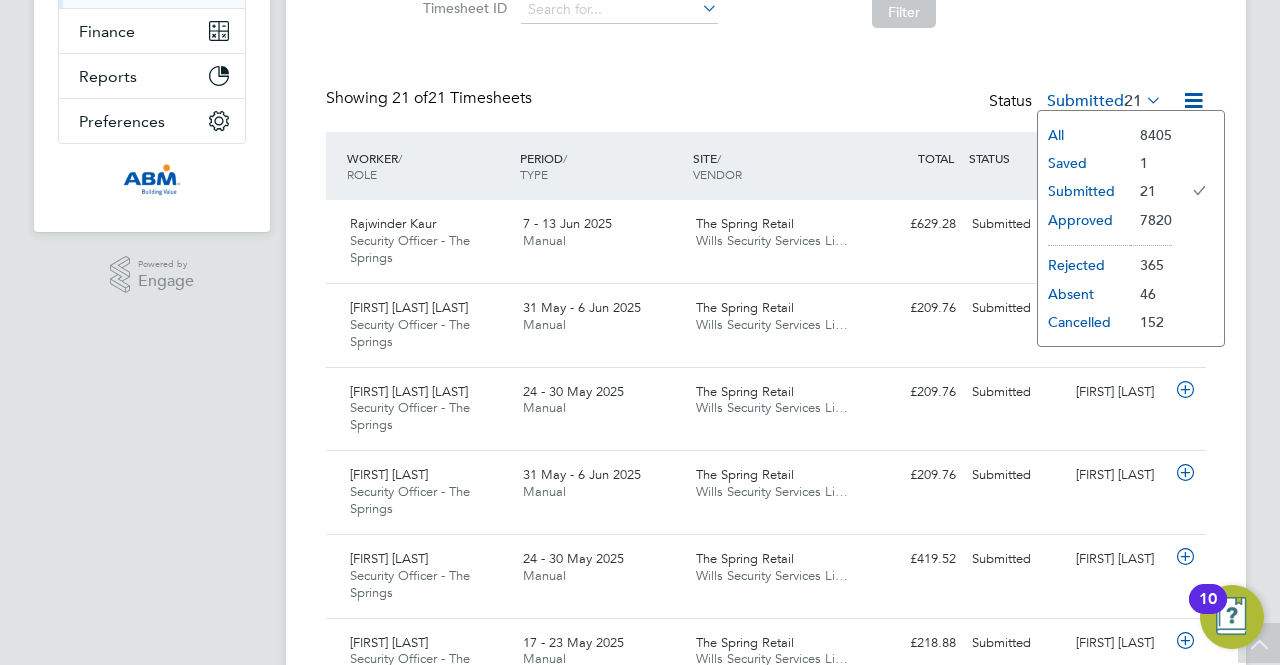 click on "Approved" 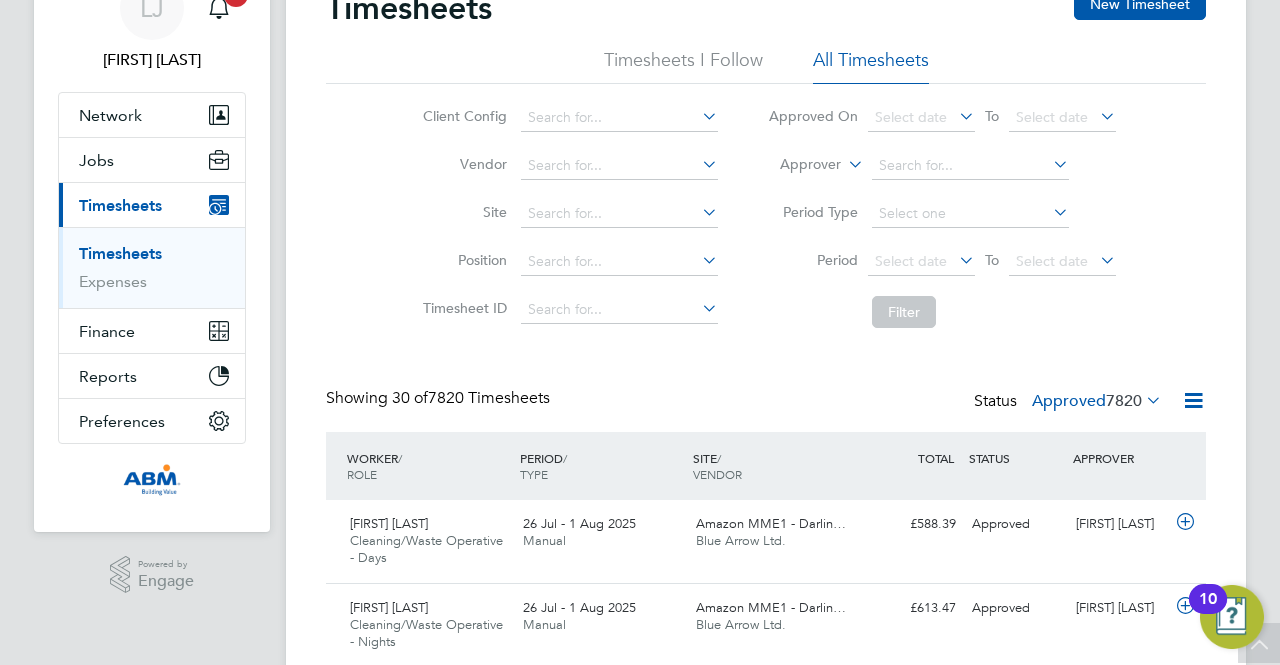click on "7820" 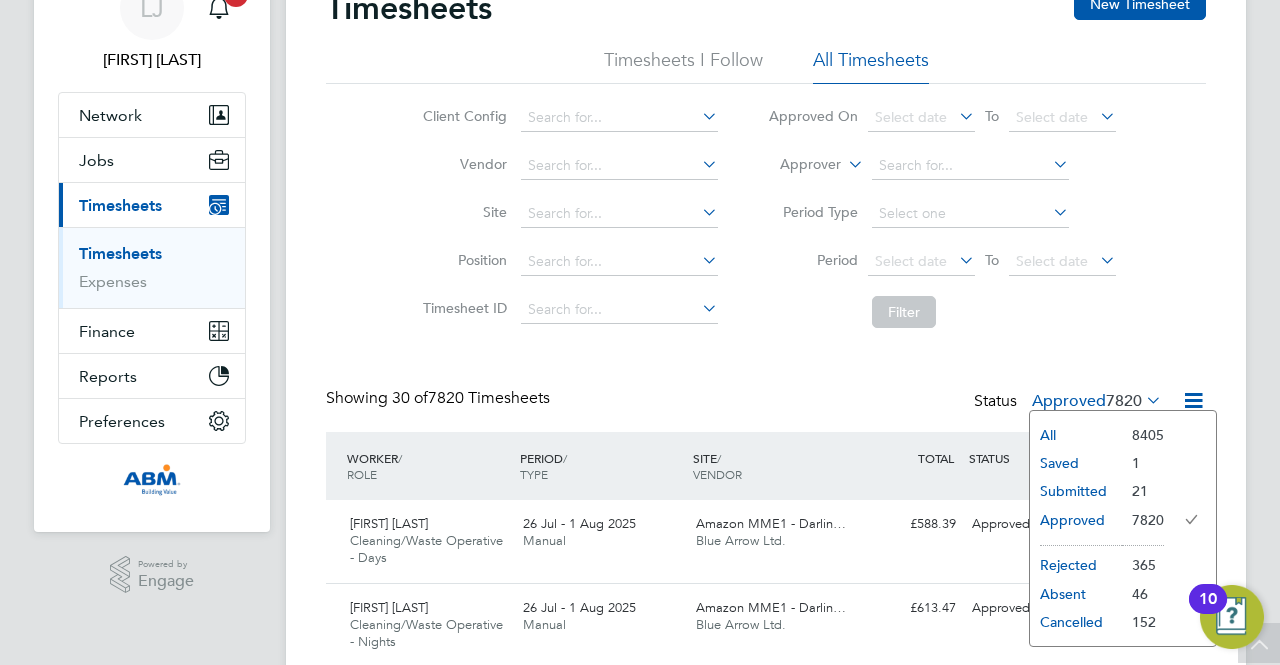 click on "Submitted" 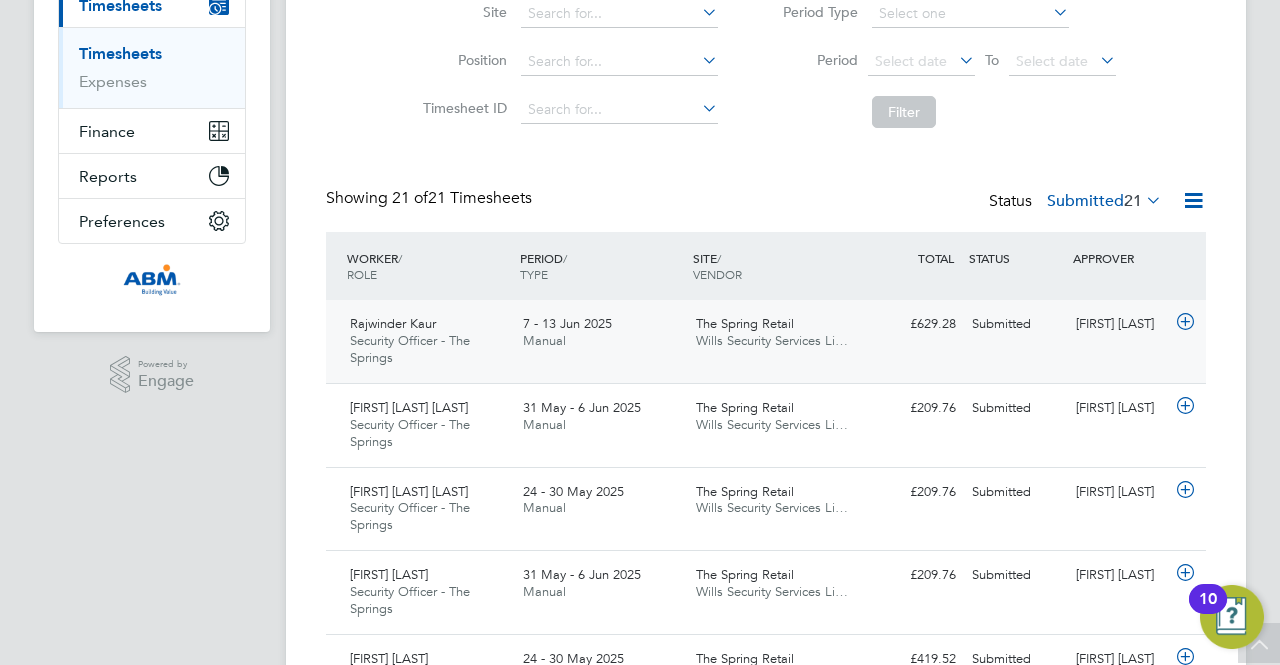 click on "Rajwinder Kaur Security Officer - The Springs   7 - 13 Jun 2025 7 - 13 Jun 2025 Manual The Spring Retail Wills Security Services Li… £629.28 Submitted Submitted Lee Johnson" 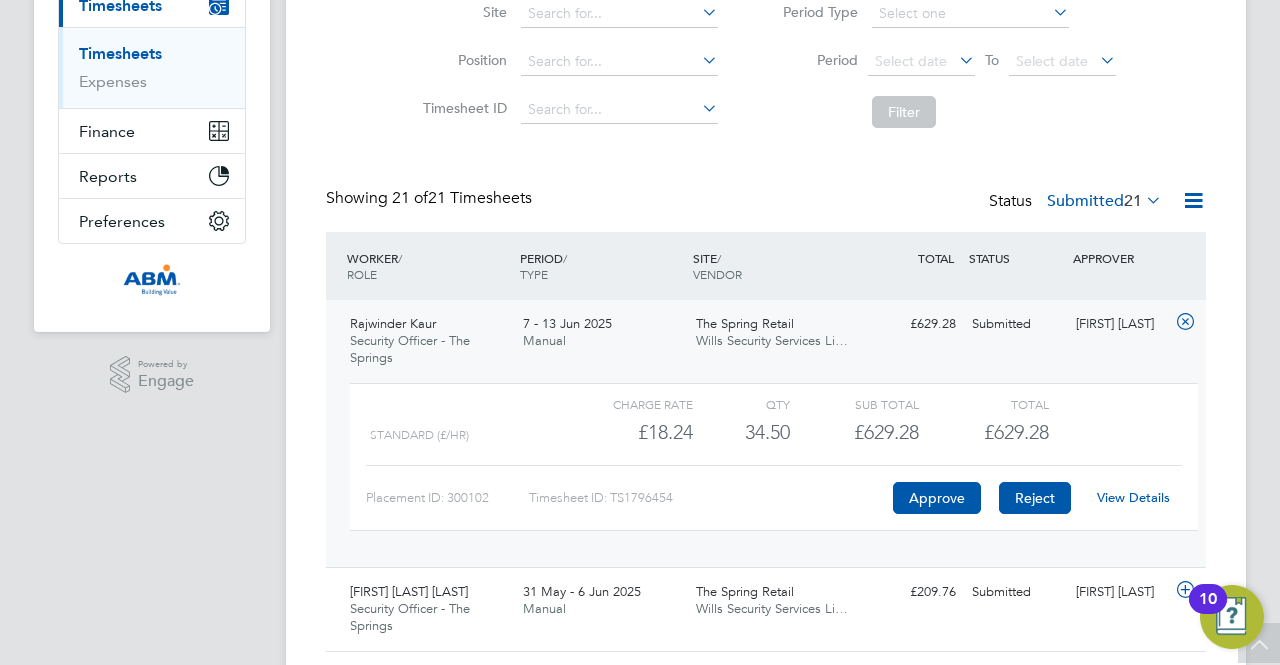 click on "Reject" 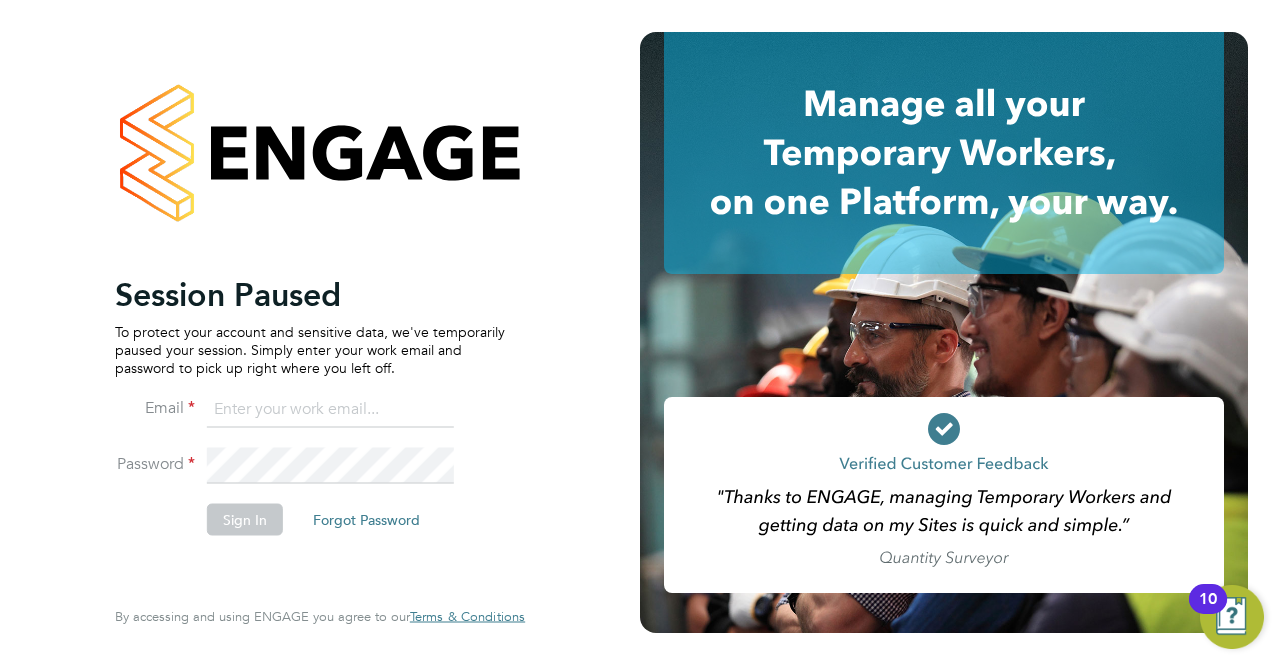 scroll, scrollTop: 0, scrollLeft: 0, axis: both 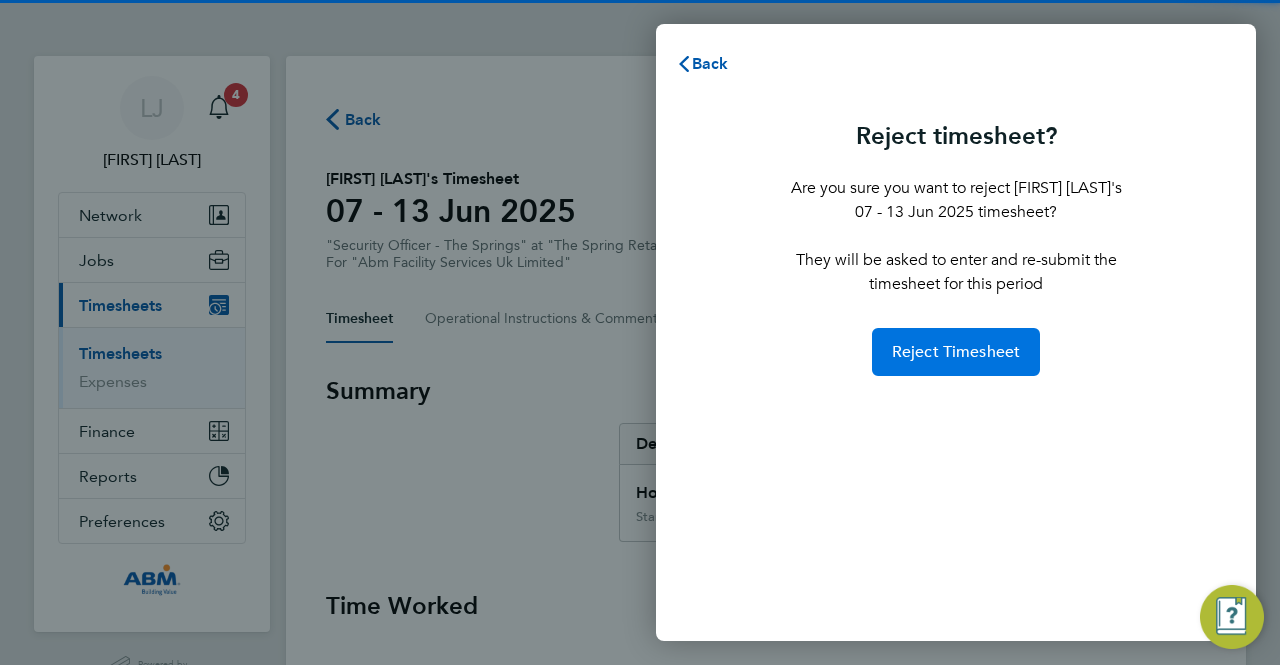 click on "Reject Timesheet" 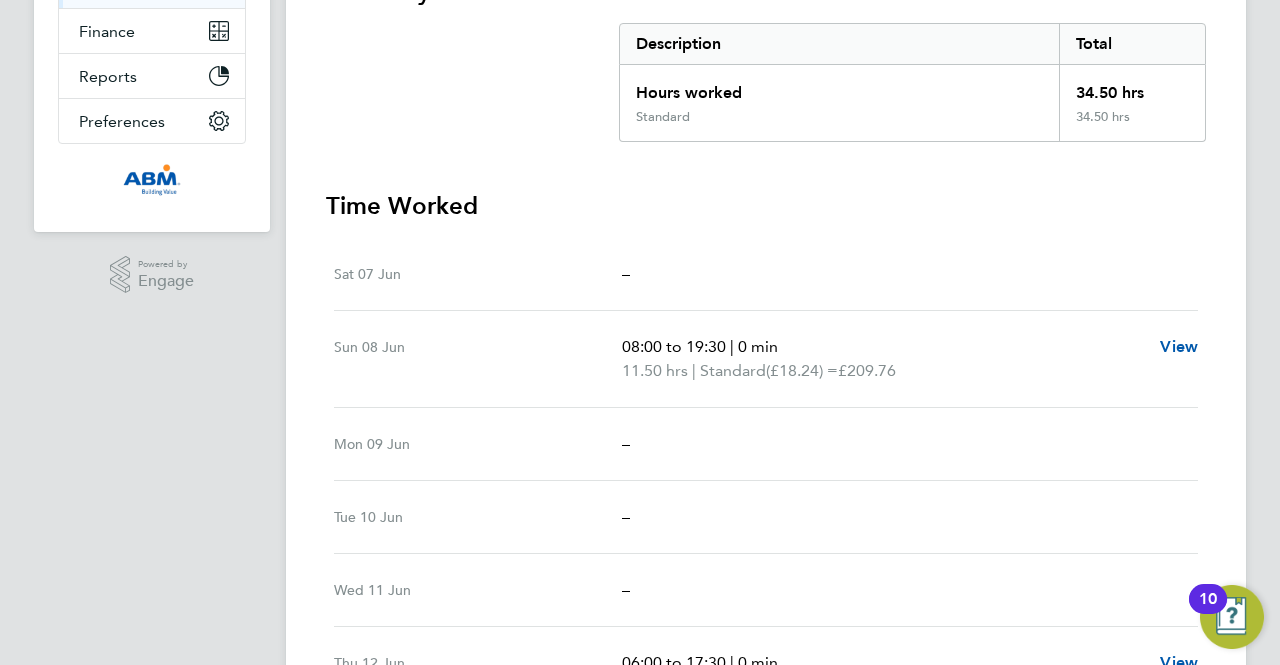 scroll, scrollTop: 600, scrollLeft: 0, axis: vertical 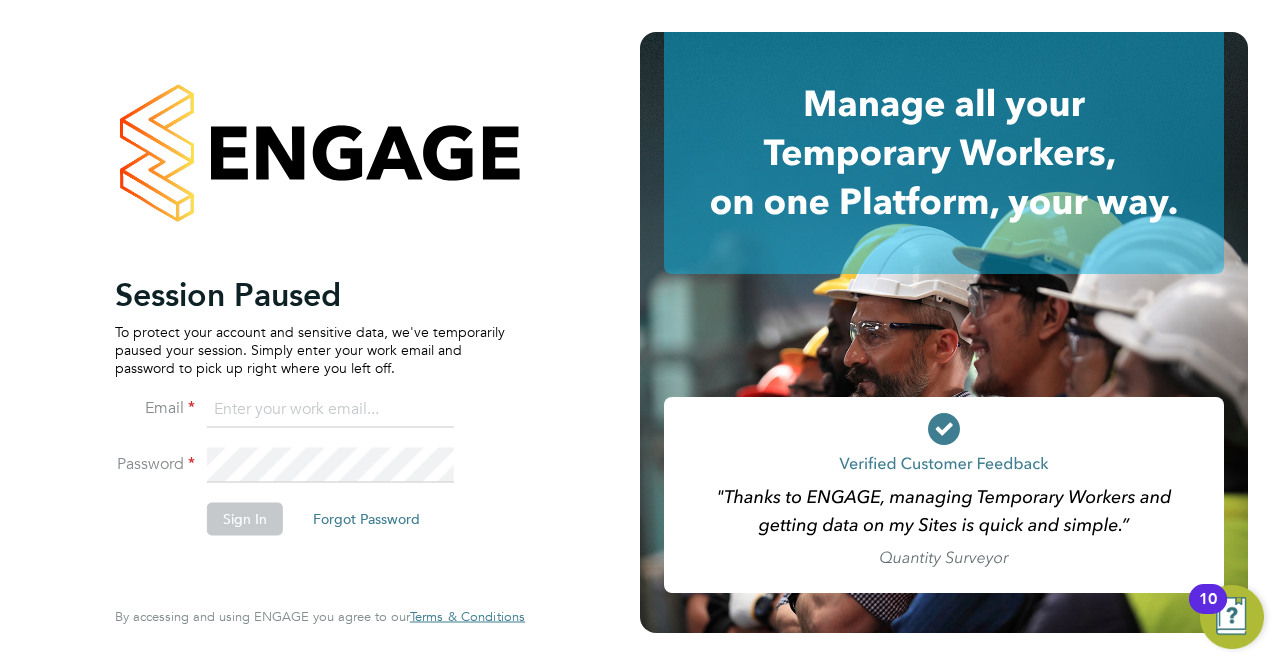 click 